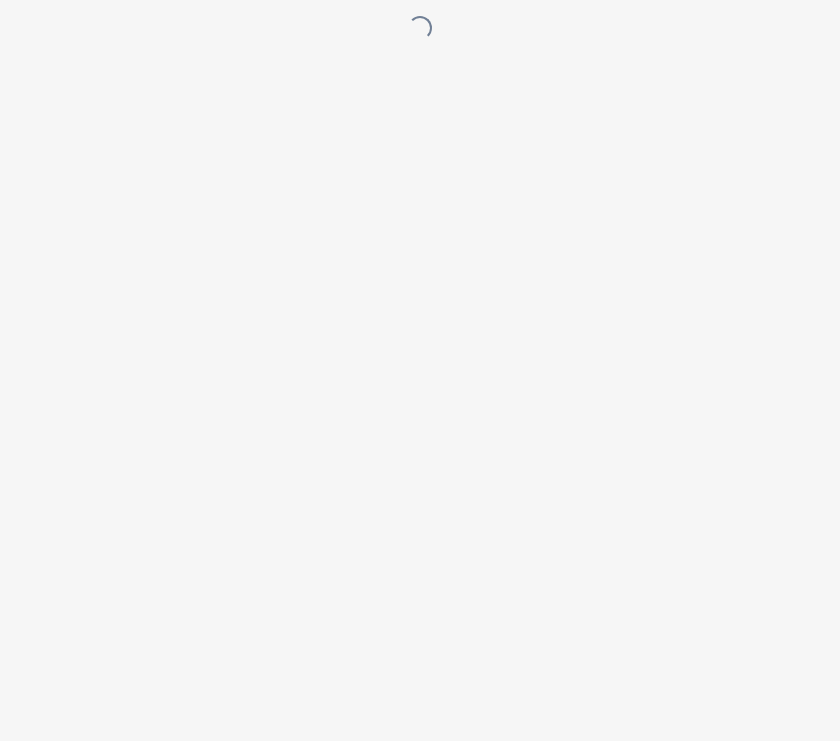 scroll, scrollTop: 0, scrollLeft: 0, axis: both 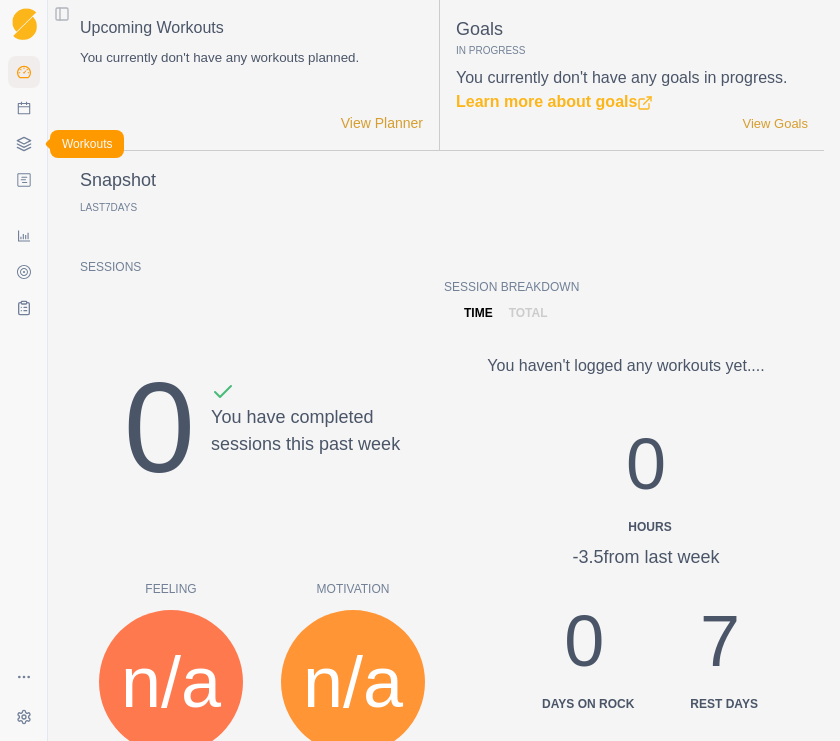 click 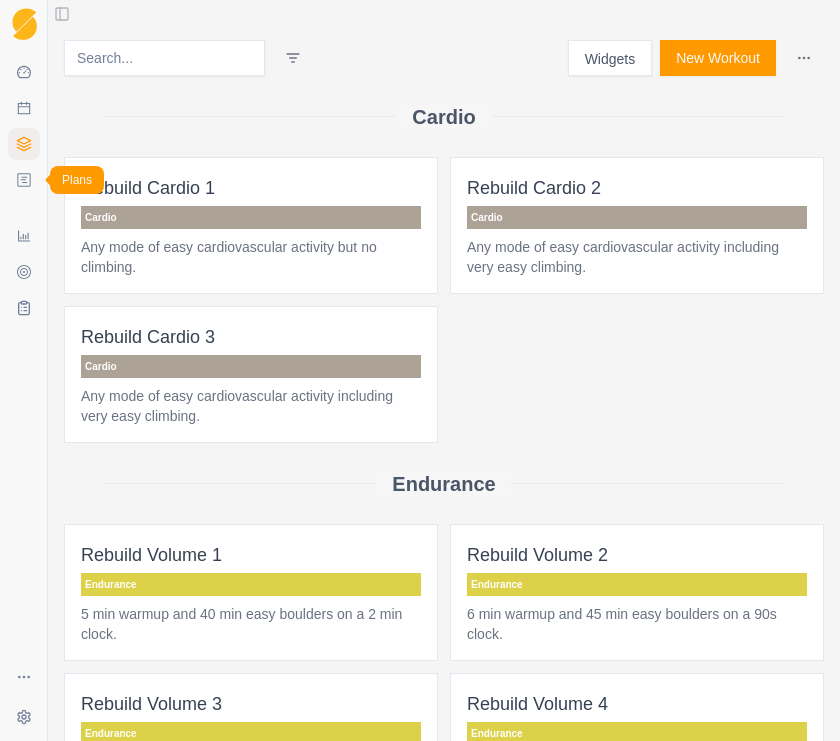 click on "Plans" at bounding box center [24, 180] 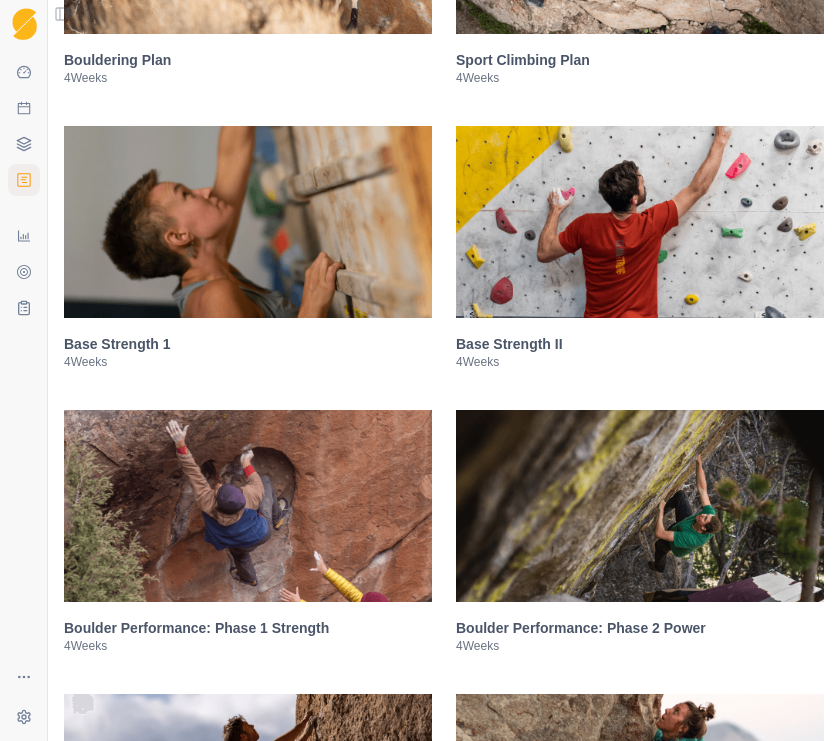 scroll, scrollTop: 591, scrollLeft: 0, axis: vertical 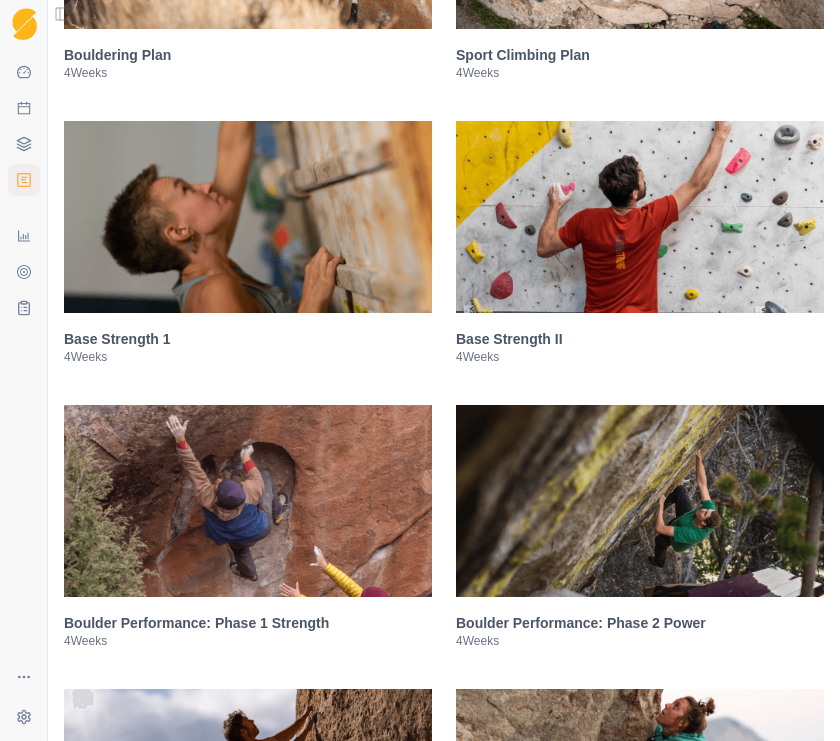 click at bounding box center [248, 217] 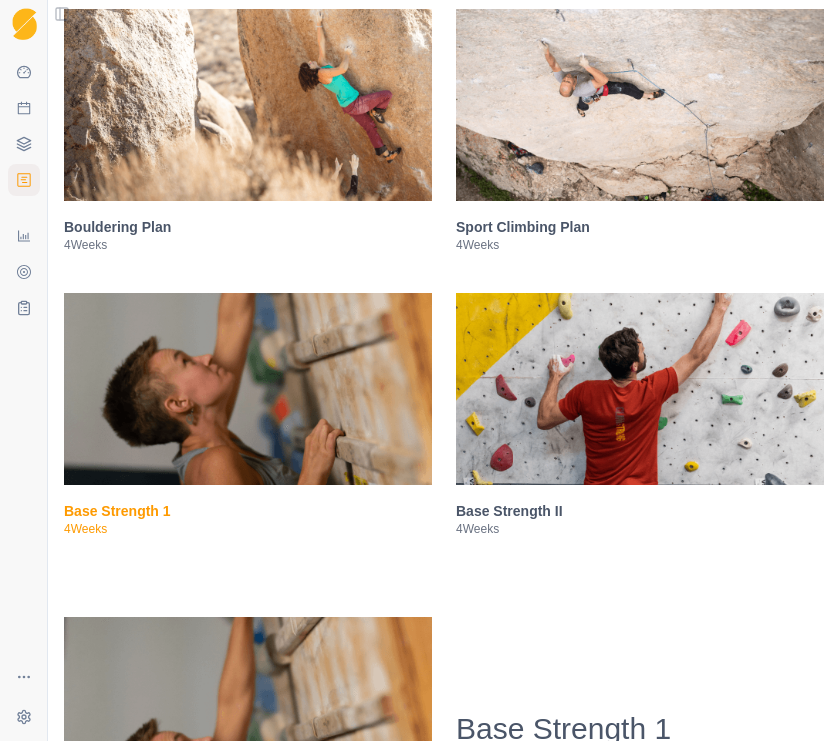 scroll, scrollTop: 417, scrollLeft: 0, axis: vertical 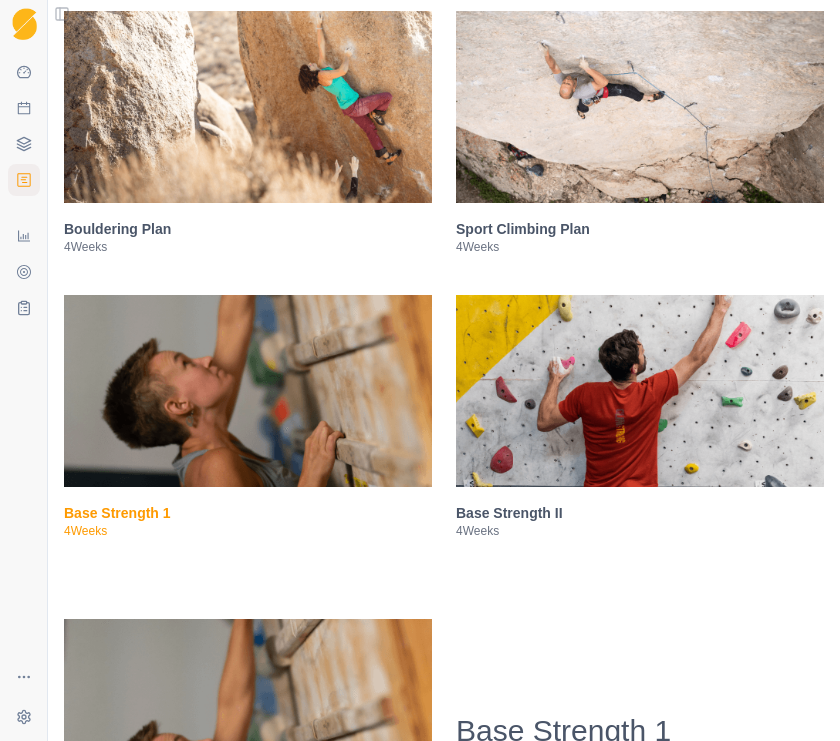 click at bounding box center (640, 391) 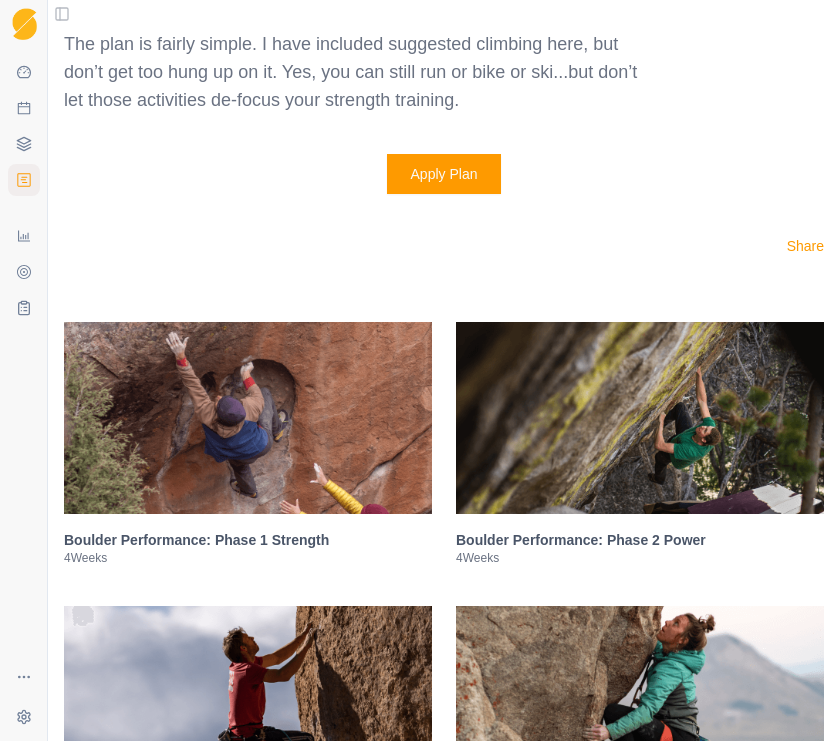scroll, scrollTop: 2188, scrollLeft: 0, axis: vertical 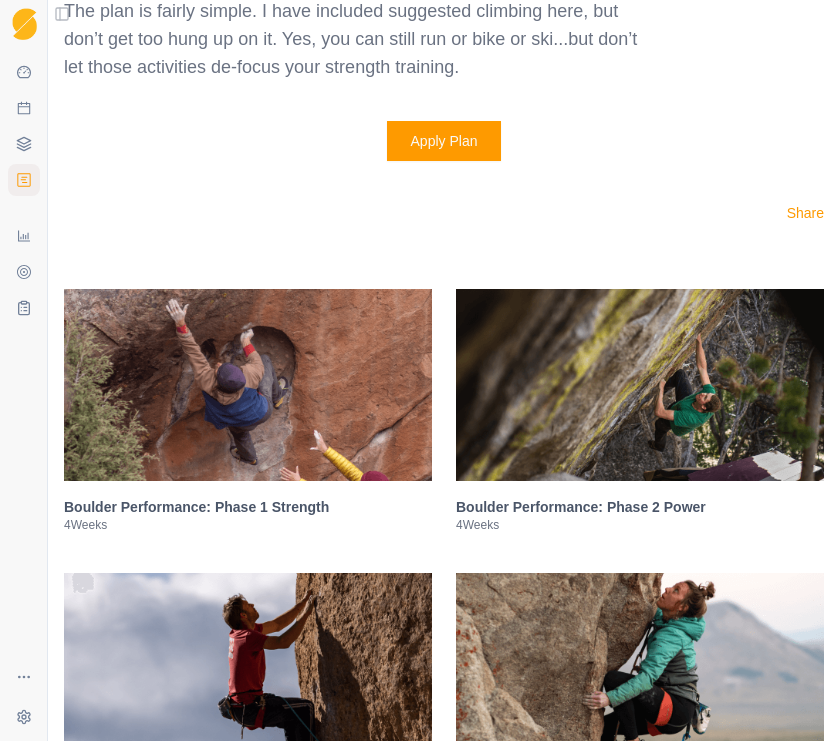 click at bounding box center (248, 385) 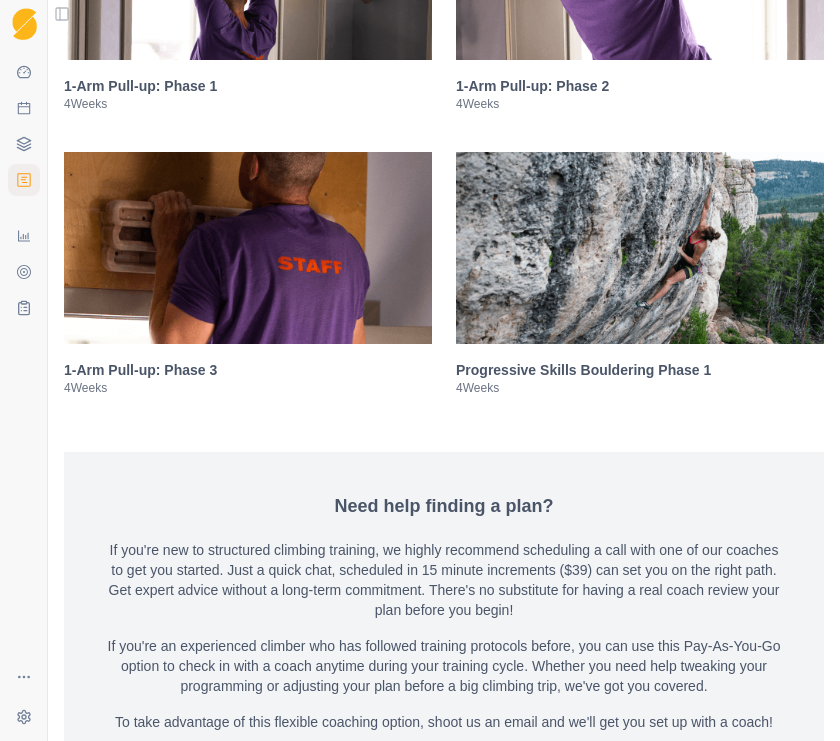 scroll, scrollTop: 6264, scrollLeft: 0, axis: vertical 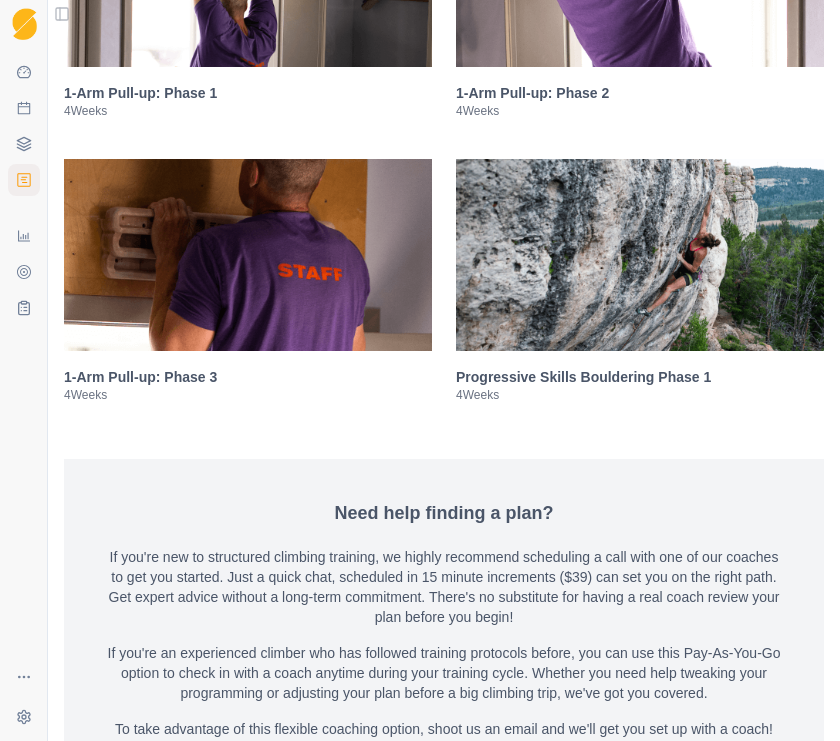click at bounding box center (640, 255) 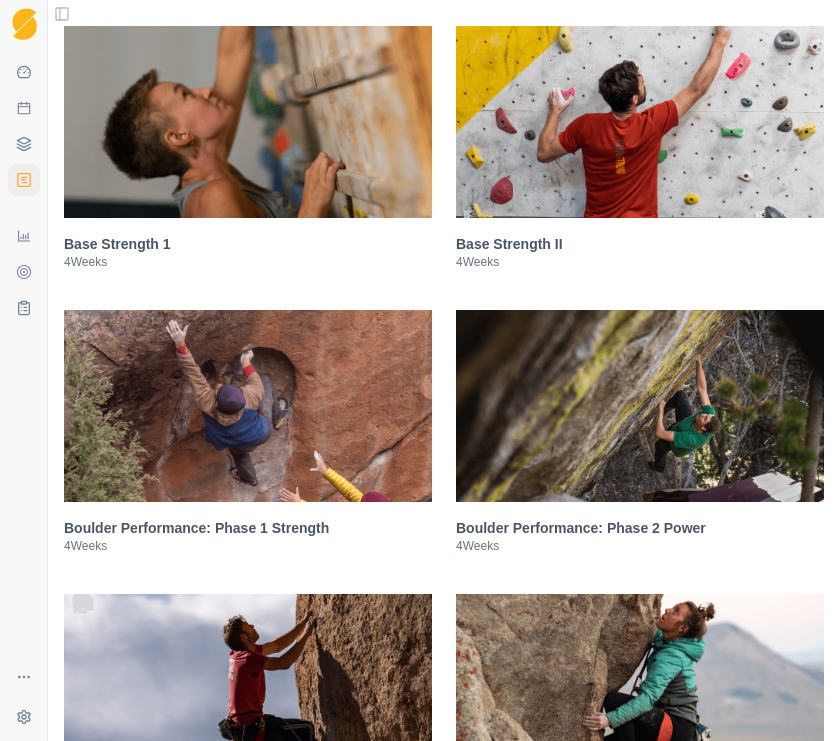 scroll, scrollTop: 674, scrollLeft: 0, axis: vertical 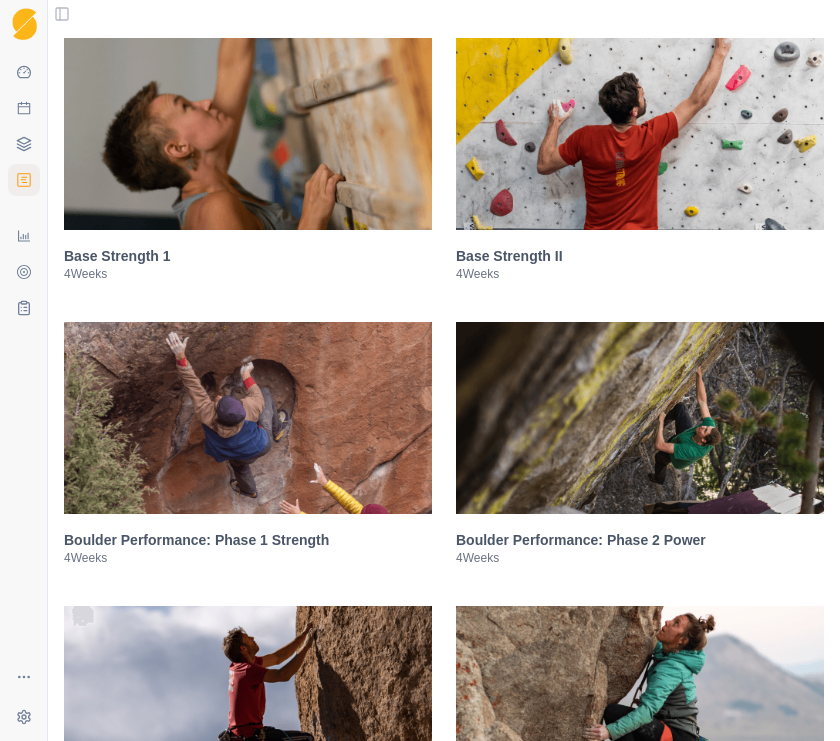 click at bounding box center [248, 134] 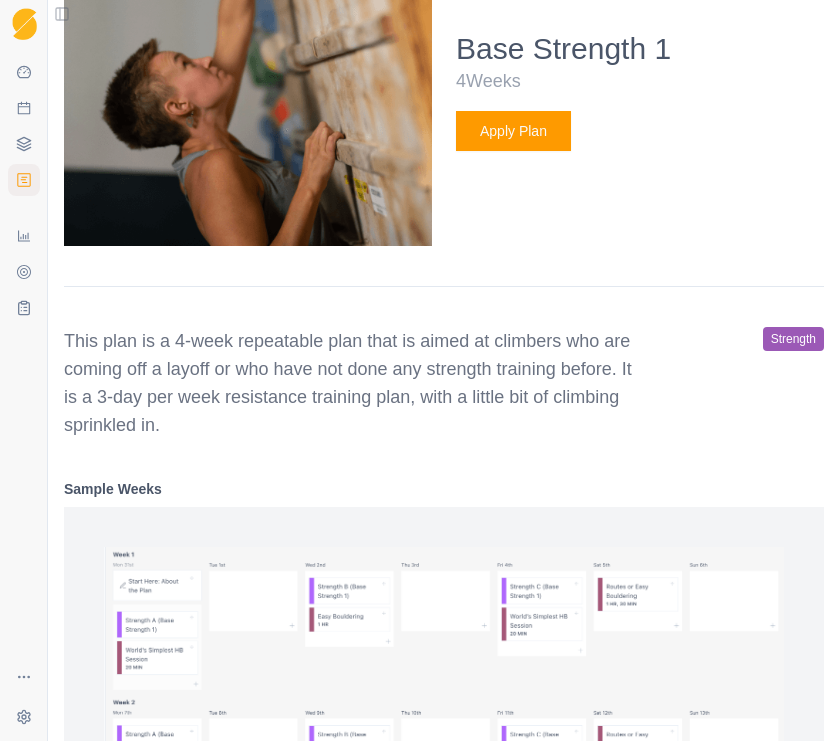 scroll, scrollTop: 1110, scrollLeft: 0, axis: vertical 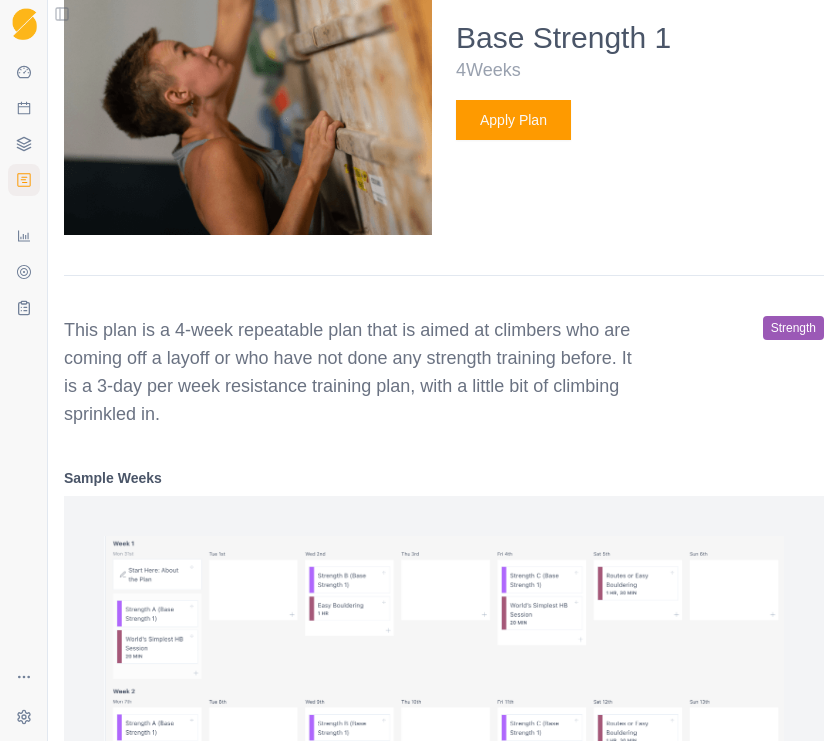 click on "Apply Plan" at bounding box center (513, 120) 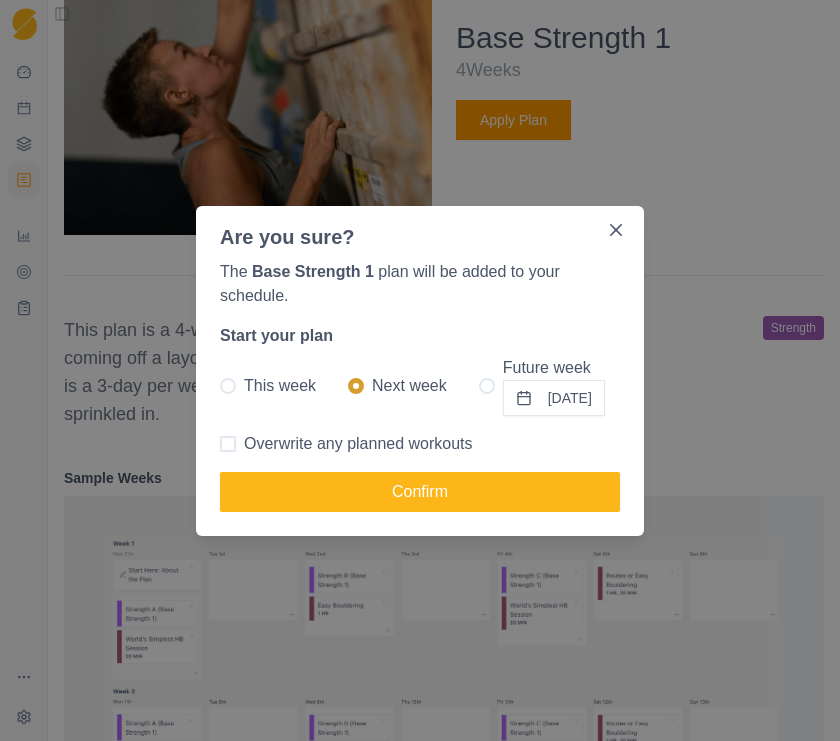 click at bounding box center [228, 386] 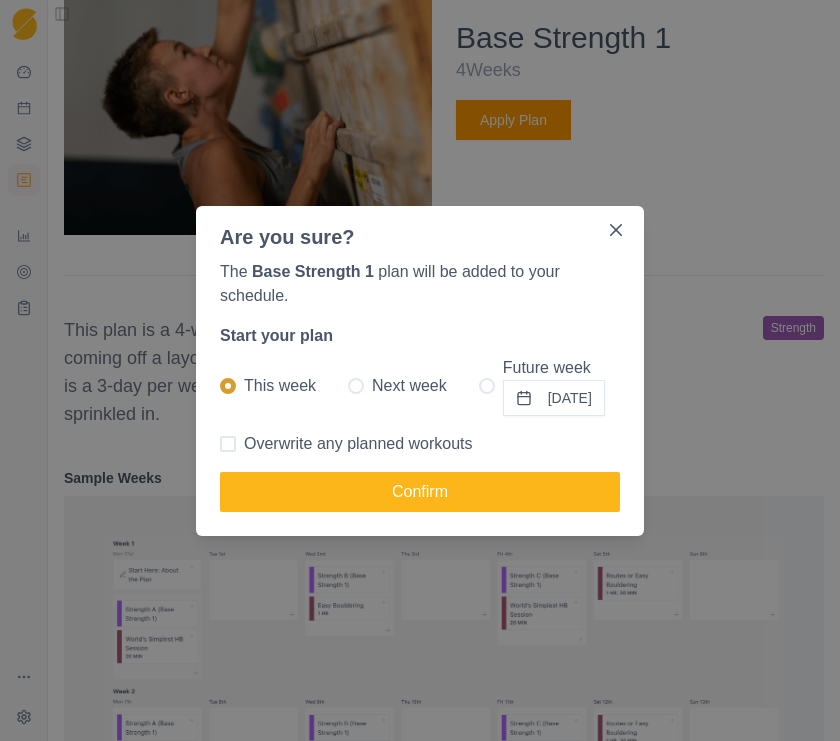 click at bounding box center [487, 386] 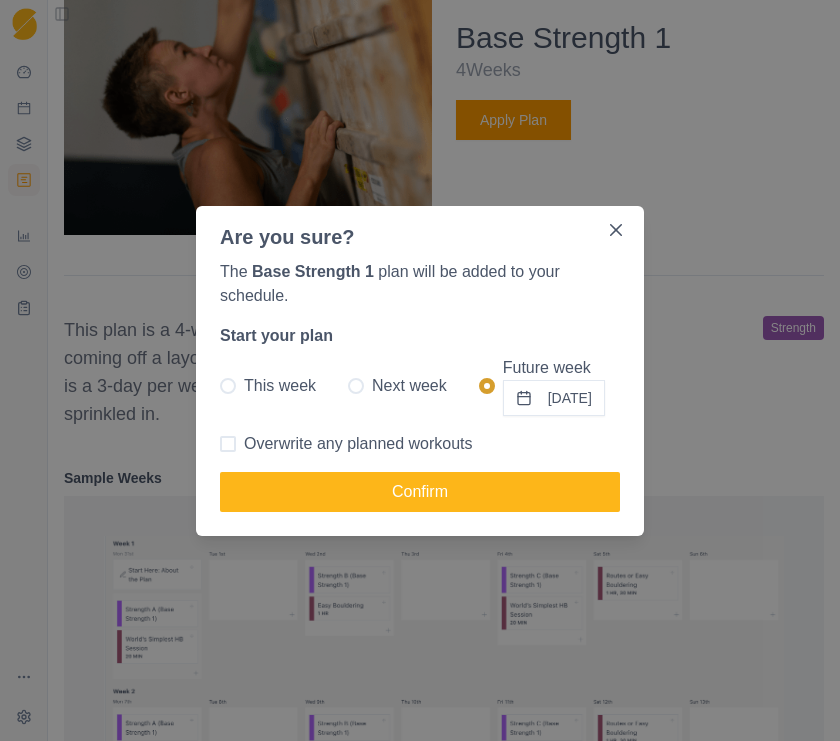 click on "[DATE]" at bounding box center [554, 398] 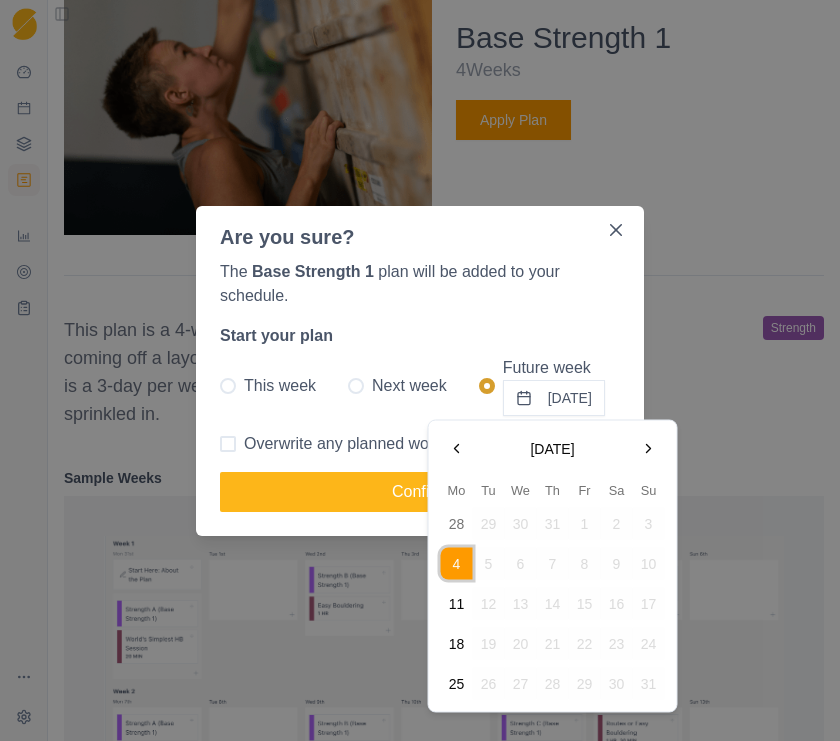 click on "28" at bounding box center [457, 524] 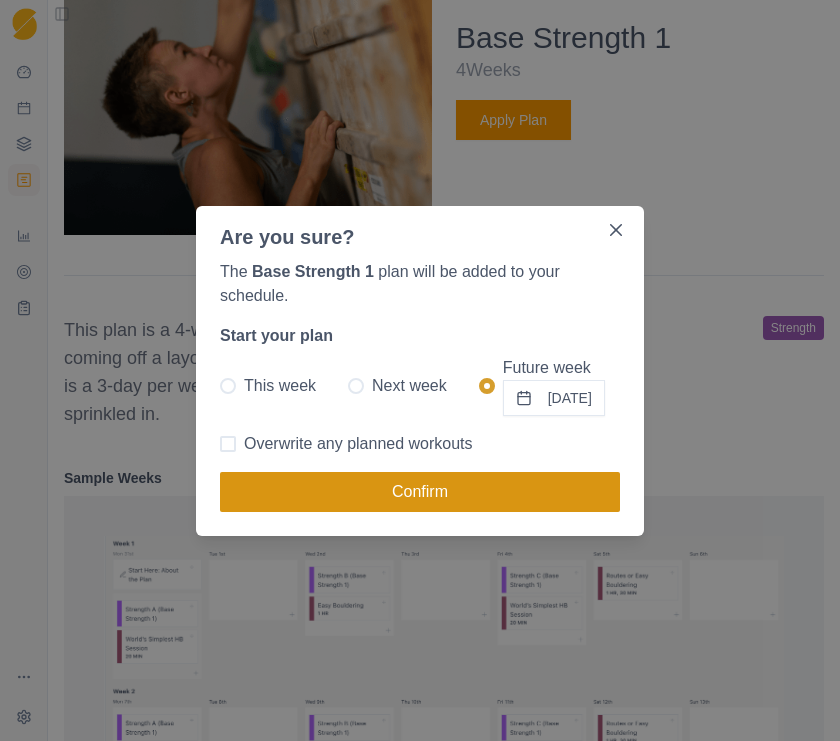 click on "Confirm" at bounding box center (420, 492) 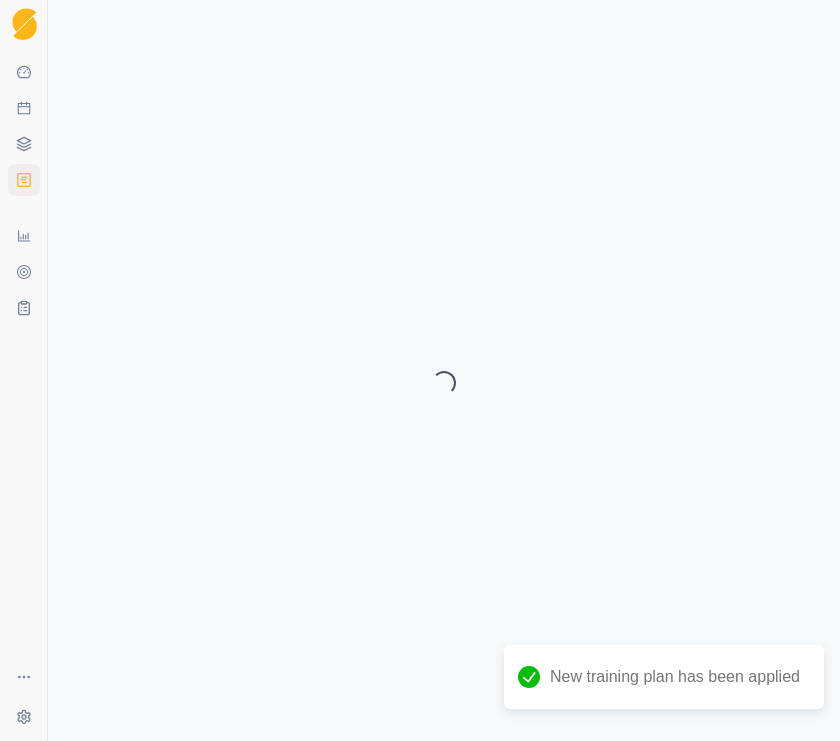 scroll, scrollTop: 0, scrollLeft: 0, axis: both 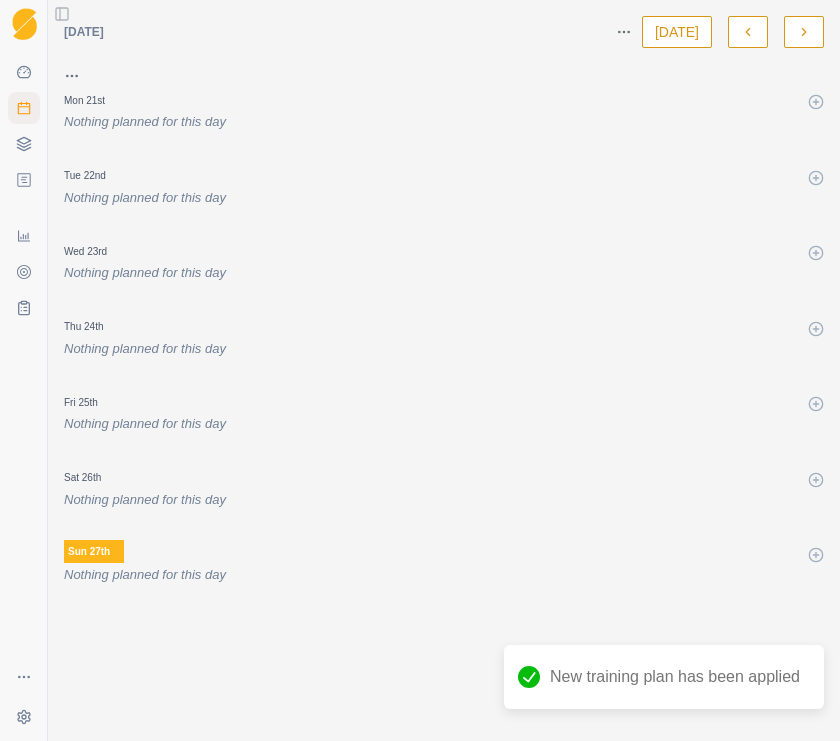 click 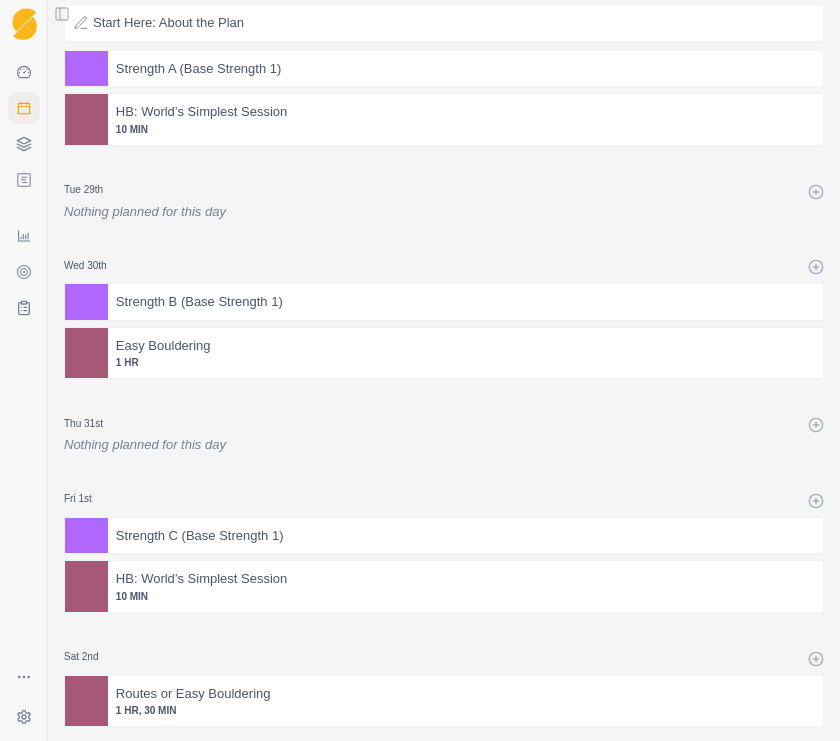 scroll, scrollTop: 0, scrollLeft: 0, axis: both 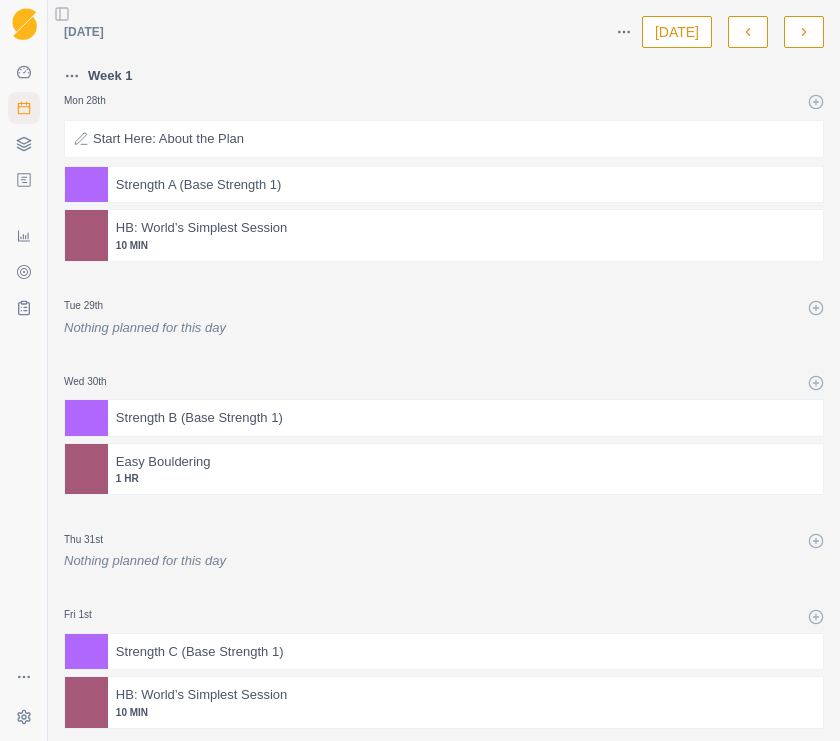 click at bounding box center (548, 185) 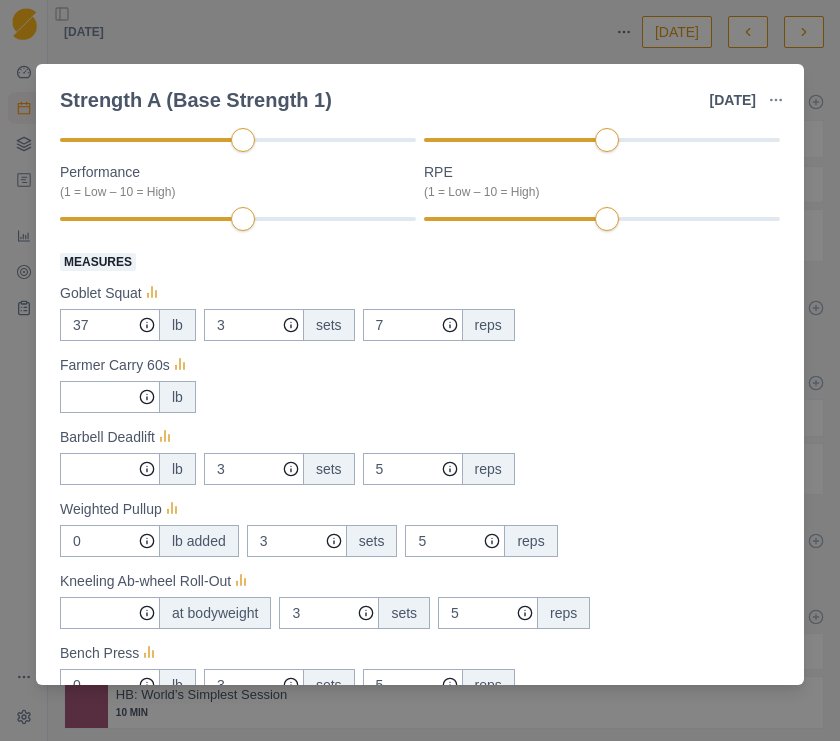 scroll, scrollTop: 0, scrollLeft: 0, axis: both 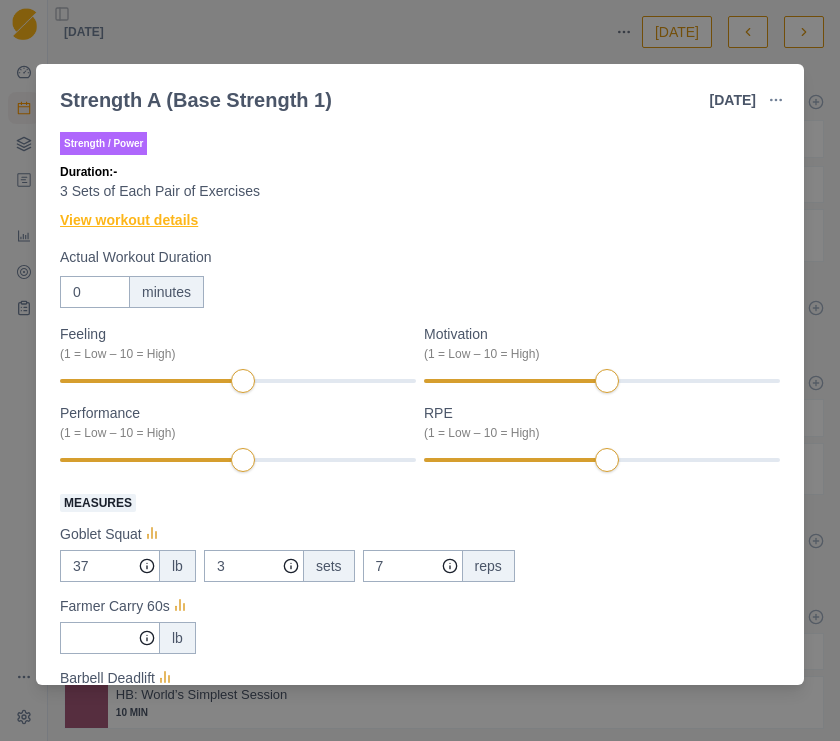 click on "View workout details" at bounding box center (129, 220) 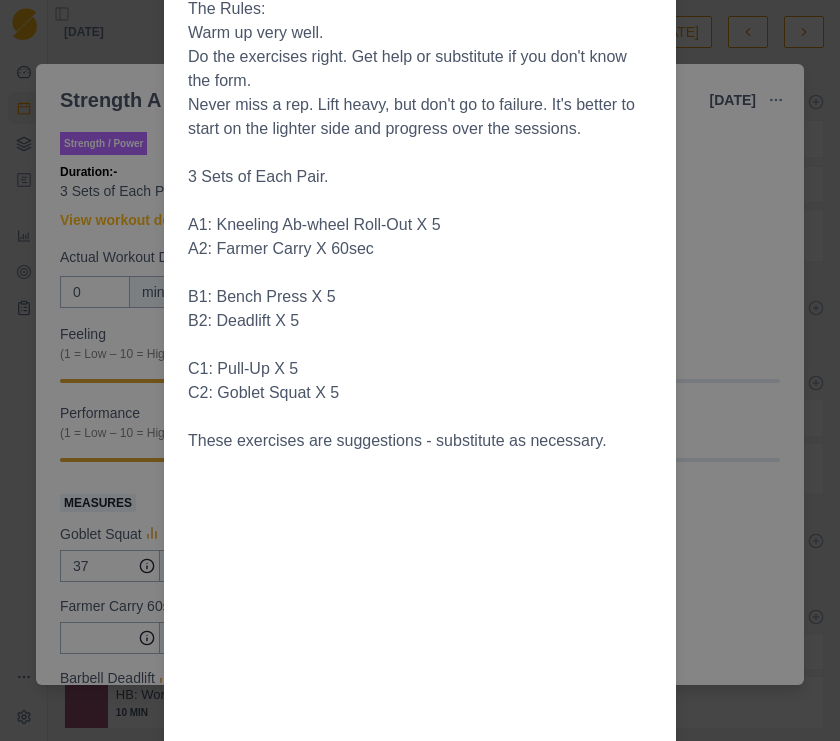 scroll, scrollTop: 0, scrollLeft: 0, axis: both 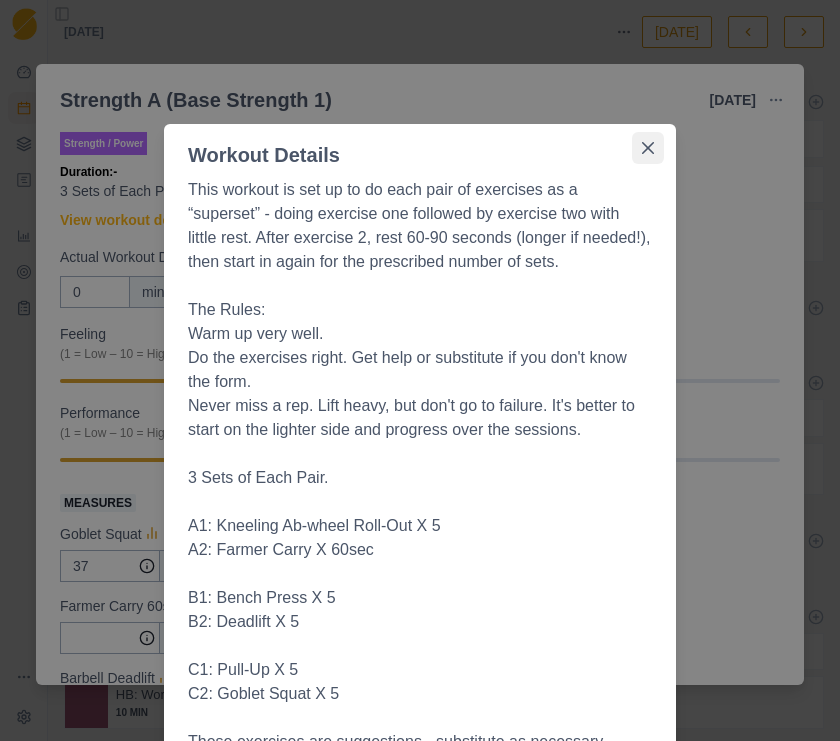 click 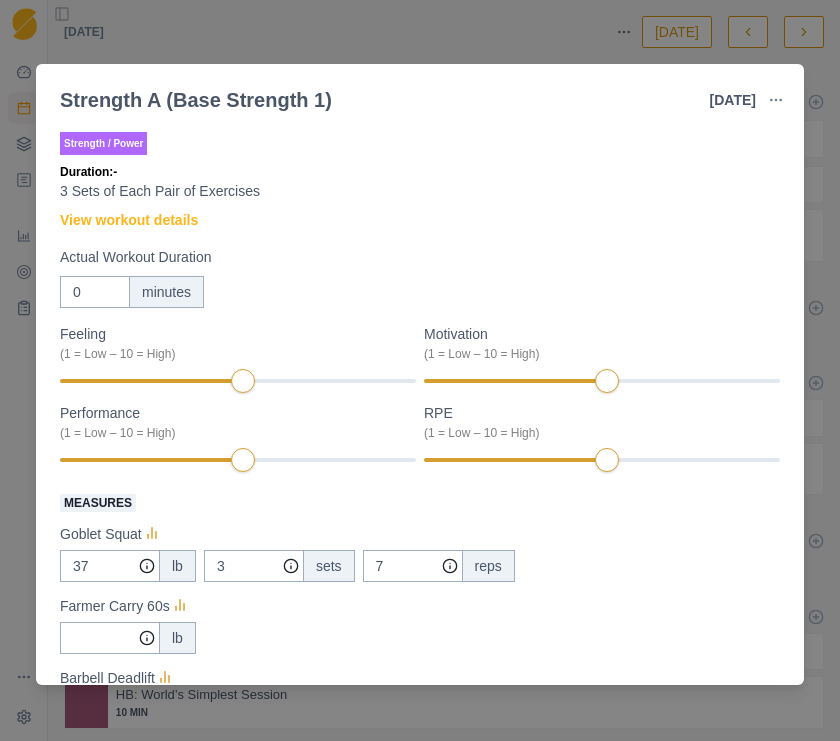 click on "Strength A (Base Strength 1) [DATE] Link To Goal View Workout Metrics Edit Original Workout Reschedule Workout Remove From Schedule Strength / Power Duration:  - 3 Sets of Each Pair of Exercises View workout details Actual Workout Duration 0 minutes Feeling (1 = Low – 10 = High) Motivation (1 = Low – 10 = High) Performance (1 = Low – 10 = High) RPE (1 = Low – 10 = High) Measures Goblet Squat 37 lb 3 sets 7 reps Farmer Carry 60s lb Barbell Deadlift lb 3 sets 5 reps Weighted Pullup 0 lb added 3 sets 5 reps Kneeling Ab-wheel  Roll-Out at bodyweight 3 sets 5 reps Bench Press 0 lb 3 sets 5 reps Training Notes View previous training notes Mark as Incomplete Complete Workout" at bounding box center [420, 370] 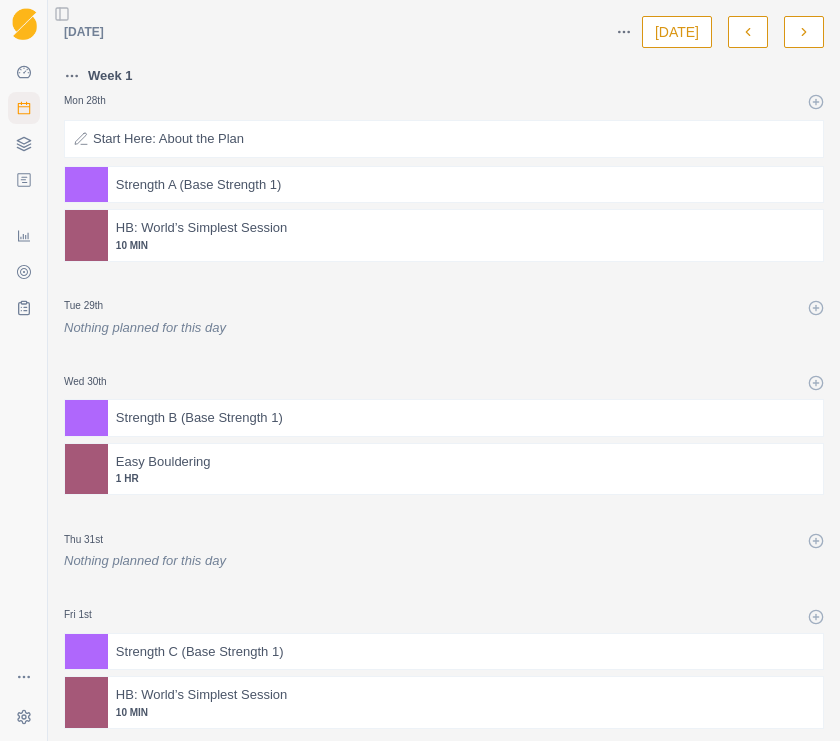 click at bounding box center (549, 418) 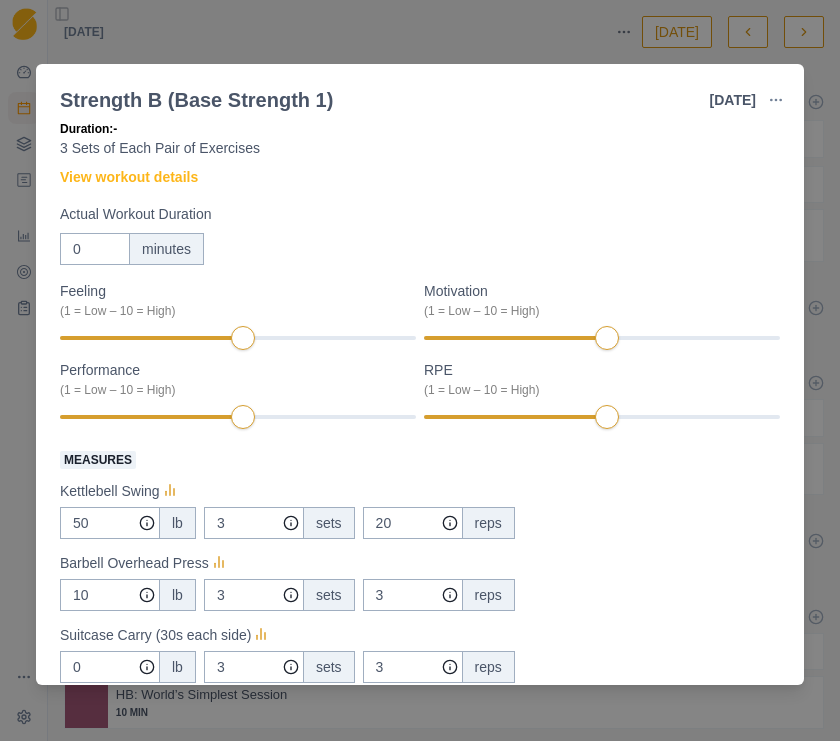 scroll, scrollTop: 0, scrollLeft: 0, axis: both 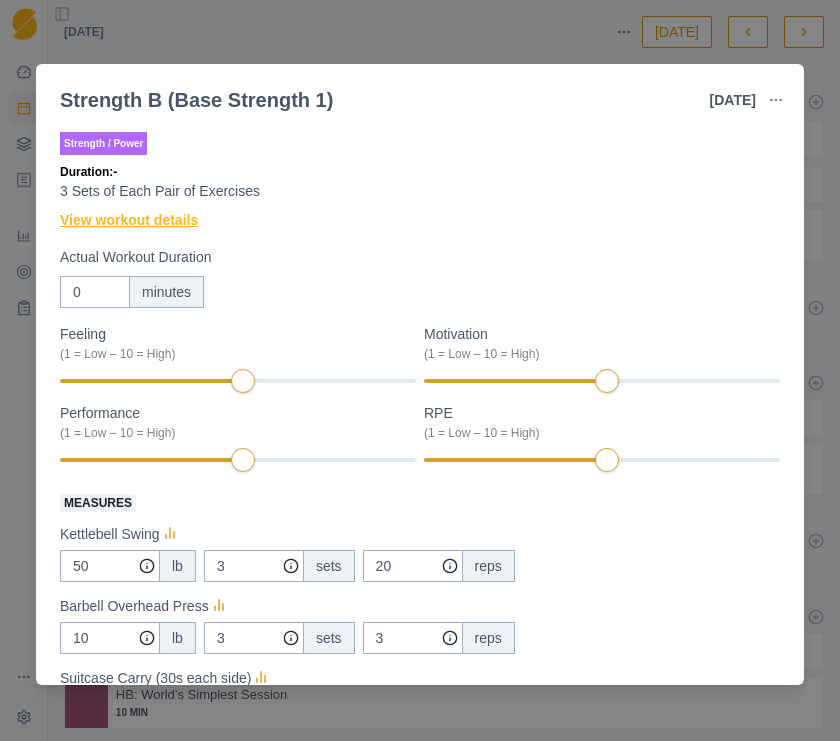 click on "View workout details" at bounding box center [129, 220] 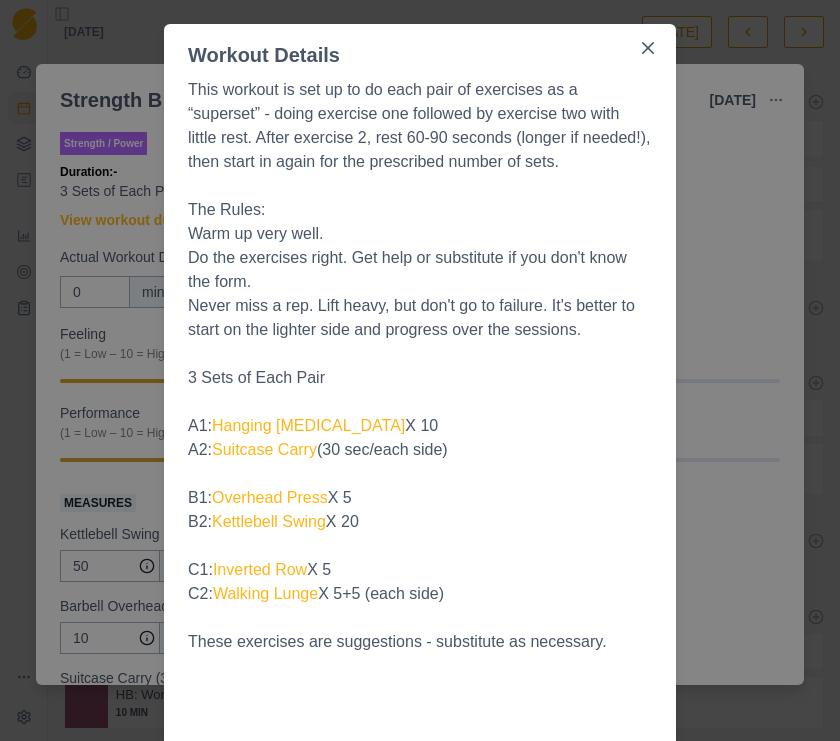 scroll, scrollTop: 111, scrollLeft: 0, axis: vertical 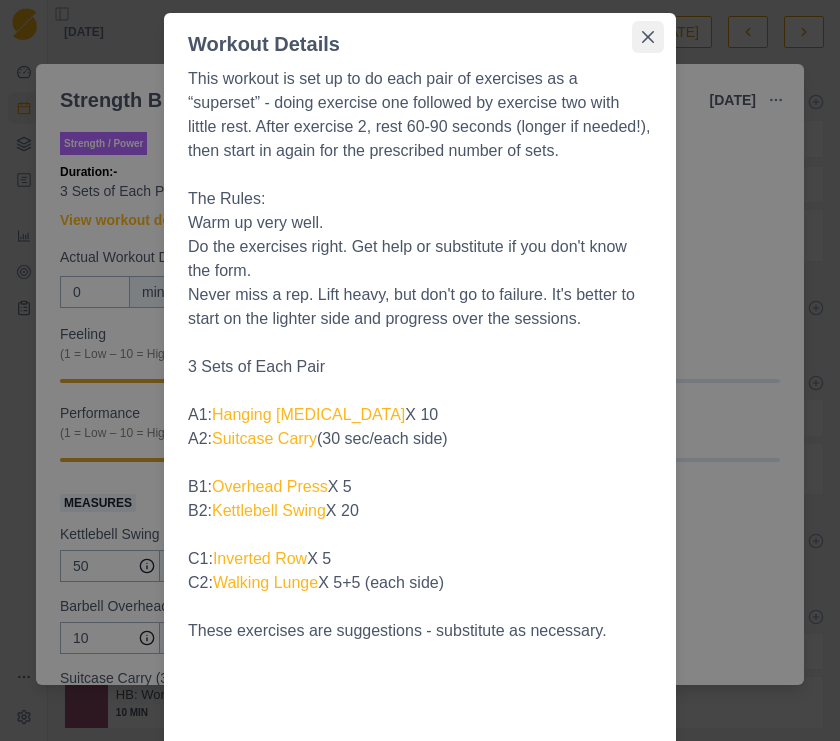 click 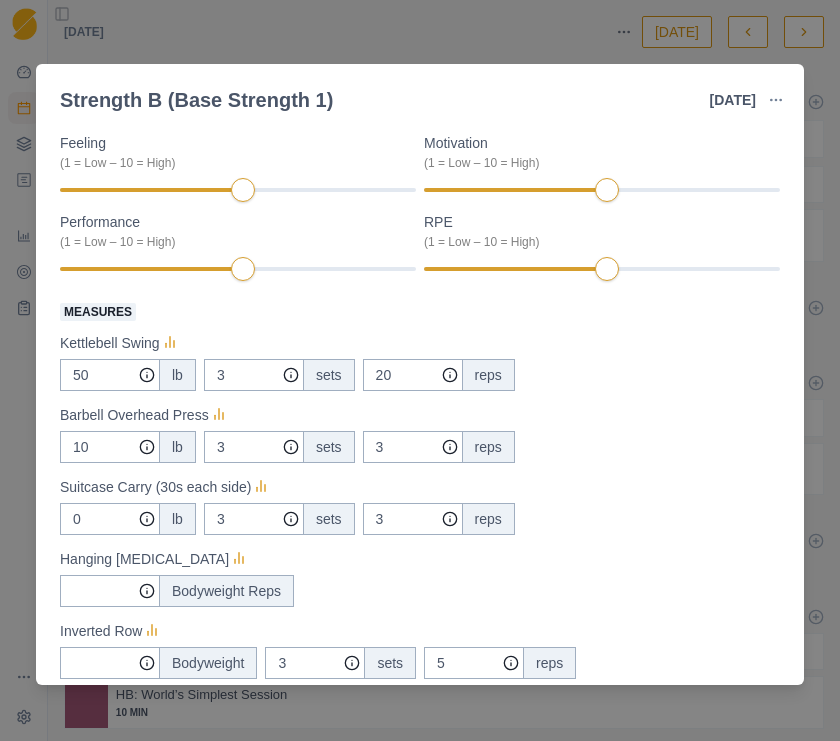 scroll, scrollTop: 0, scrollLeft: 0, axis: both 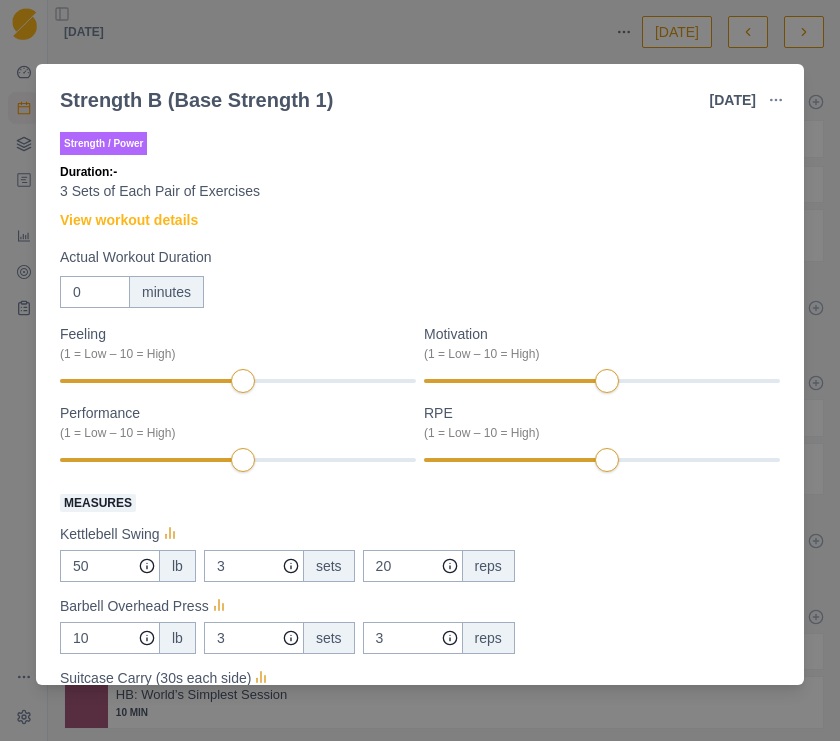 click on "Strength B (Base Strength 1) [DATE] Link To Goal View Workout Metrics Edit Original Workout Reschedule Workout Remove From Schedule Strength / Power Duration:  - 3 Sets of Each Pair of Exercises
View workout details Actual Workout Duration 0 minutes Feeling (1 = Low – 10 = High) Motivation (1 = Low – 10 = High) Performance (1 = Low – 10 = High) RPE (1 = Low – 10 = High) Measures Kettlebell Swing 50 lb 3 sets 20 reps Barbell Overhead Press 10 lb 3 sets 3 reps Suitcase Carry (30s each side) 0 lb 3 sets 3 reps Hanging [MEDICAL_DATA] Bodyweight Reps Inverted Row Bodyweight 3 sets 5 reps Walking Lunge 20 lb added 3 sets 5 reps Training Notes View previous training notes Mark as Incomplete Complete Workout" at bounding box center [420, 370] 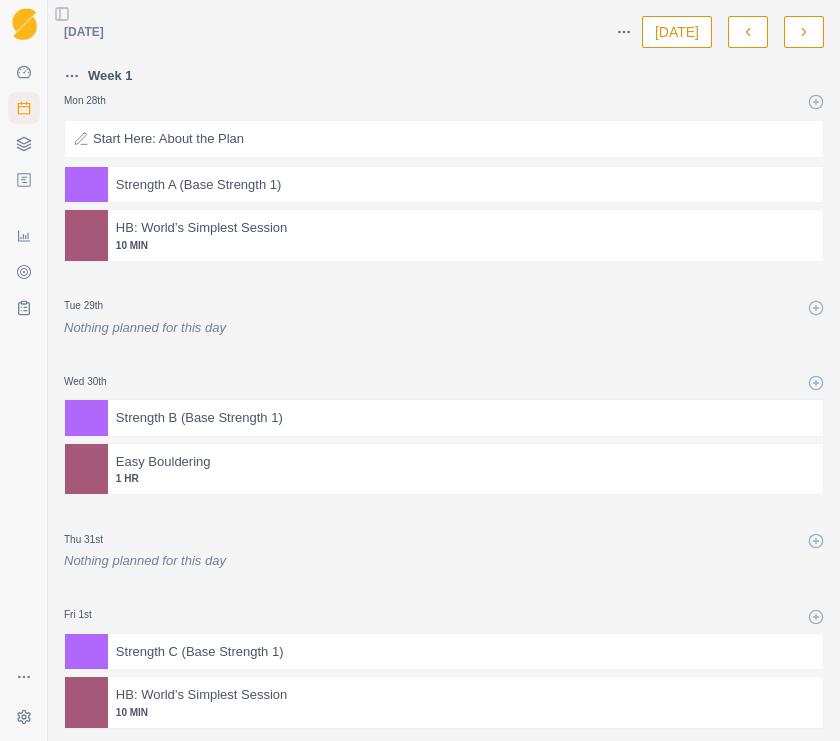 click at bounding box center (550, 652) 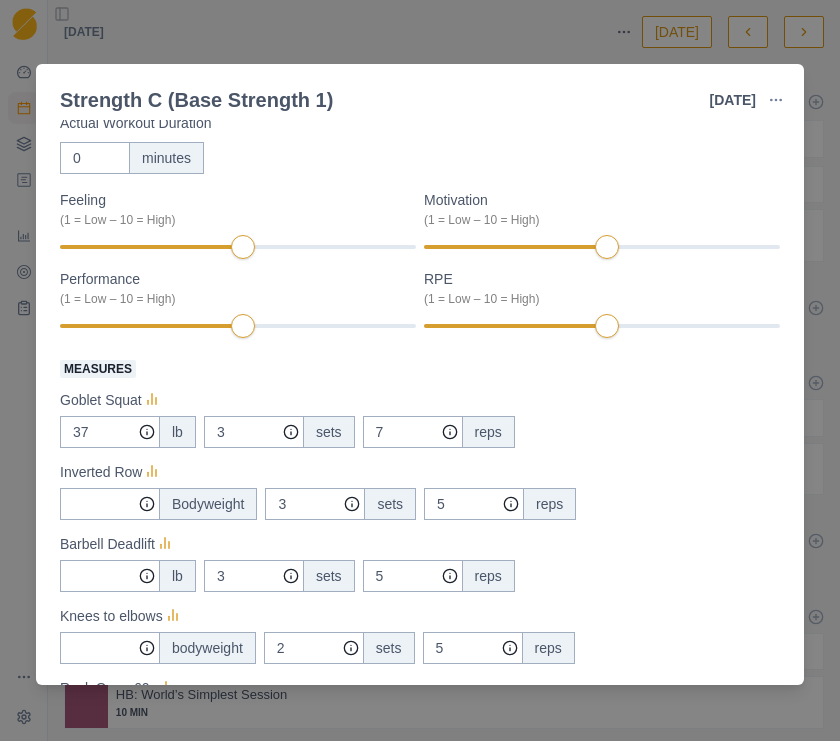 scroll, scrollTop: 0, scrollLeft: 0, axis: both 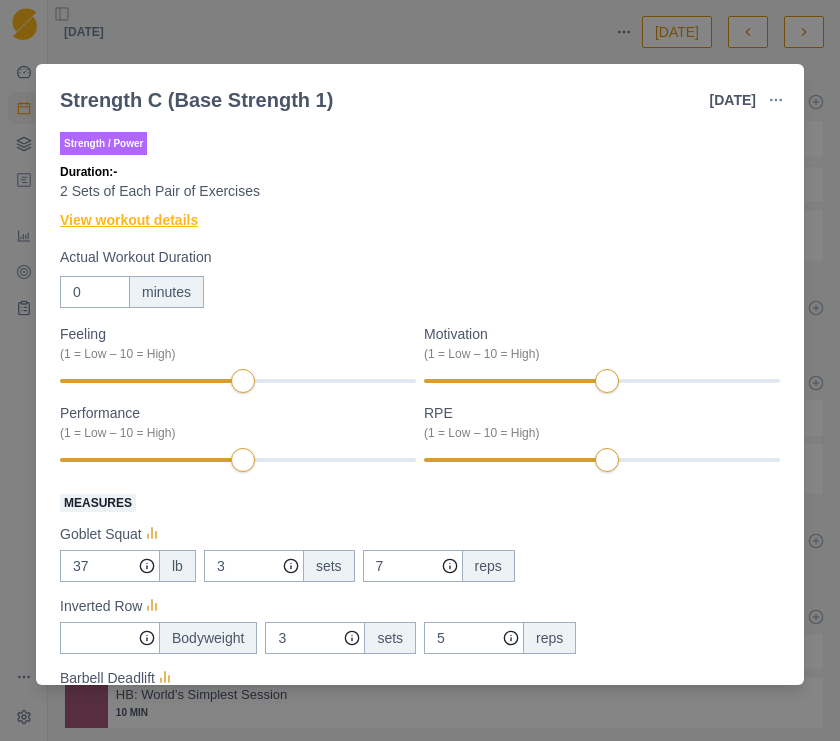 click on "View workout details" at bounding box center (129, 220) 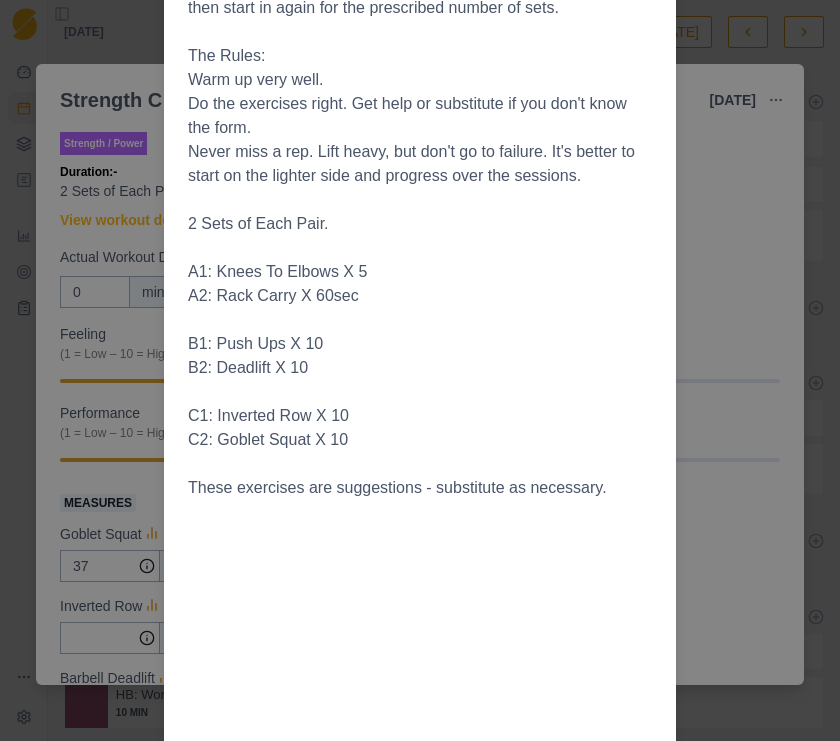 scroll, scrollTop: 0, scrollLeft: 0, axis: both 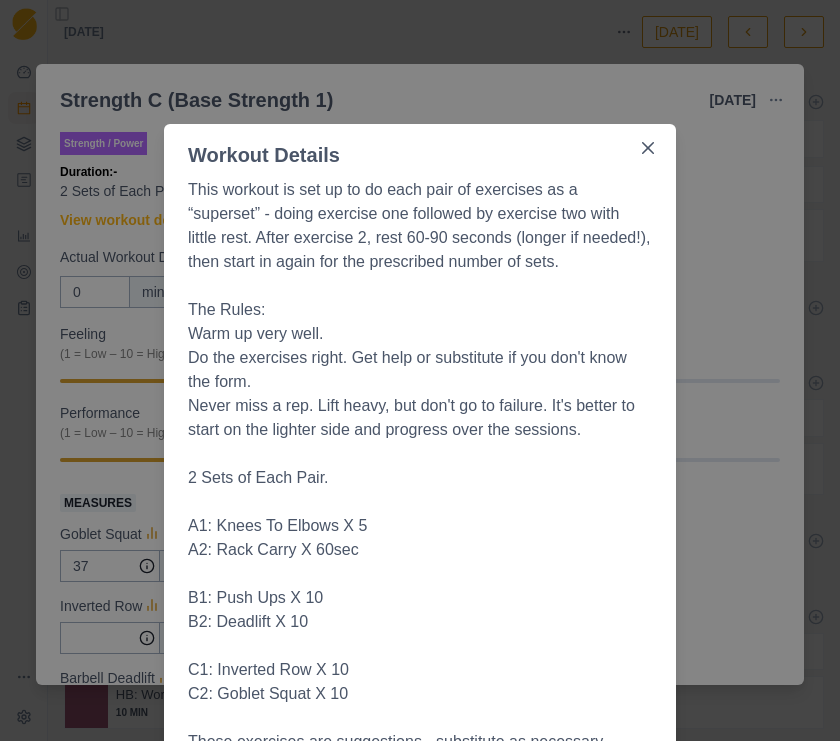 click on "Workout Details This workout is set up to do each pair of exercises as a “superset” - doing exercise one followed by exercise two with little rest. After exercise 2, rest 60-90 seconds (longer if needed!), then start in again for the prescribed number of sets.  The Rules: Warm up very well. Do the exercises right. Get help or substitute if you don't know the form. Never miss a rep. Lift heavy, but don't go to failure. It's better to start on the lighter side and progress over the sessions. 2 Sets of Each Pair. A1: Knees To Elbows X 5 A2: Rack Carry X 60sec B1: Push Ups X 10 B2: Deadlift X 10 C1: Inverted Row X 10 C2: Goblet Squat X 10 These exercises are suggestions - substitute as necessary." at bounding box center [420, 370] 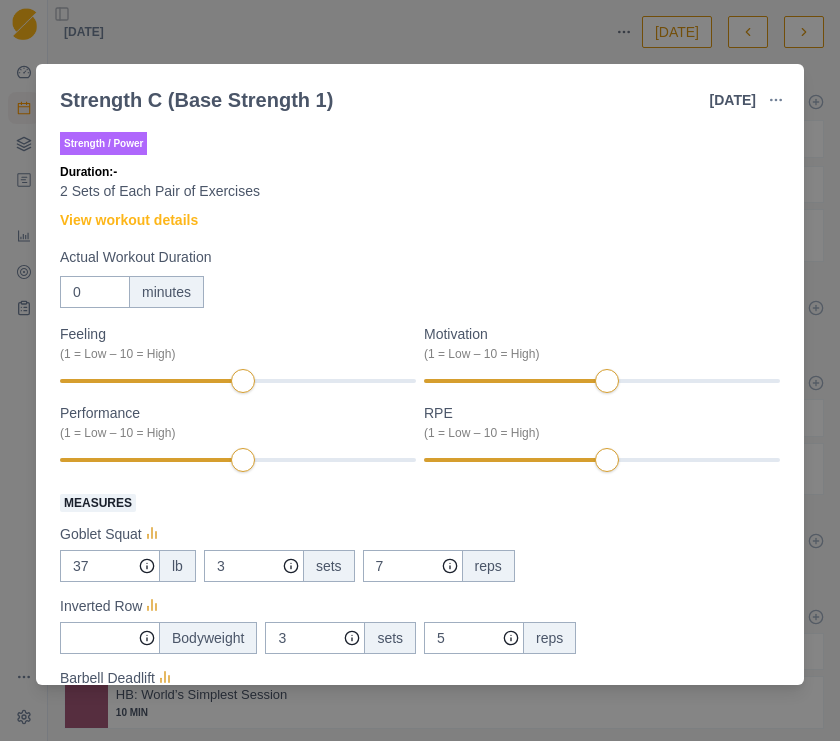 click on "Strength C (Base Strength 1) [DATE] Link To Goal View Workout Metrics Edit Original Workout Reschedule Workout Remove From Schedule Strength / Power Duration:  - 2 Sets of Each Pair of Exercises View workout details Actual Workout Duration 0 minutes Feeling (1 = Low – 10 = High) Motivation (1 = Low – 10 = High) Performance (1 = Low – 10 = High) RPE (1 = Low – 10 = High) Measures Goblet Squat 37 lb 3 sets 7 reps Inverted Row Bodyweight 3 sets 5 reps Barbell Deadlift lb 3 sets 5 reps Knees to elbows bodyweight 2 sets 5 reps Rack Carry 60s lb Push Up 0 bodyweight 3 sets 14 reps Training Notes View previous training notes Mark as Incomplete Complete Workout" at bounding box center (420, 370) 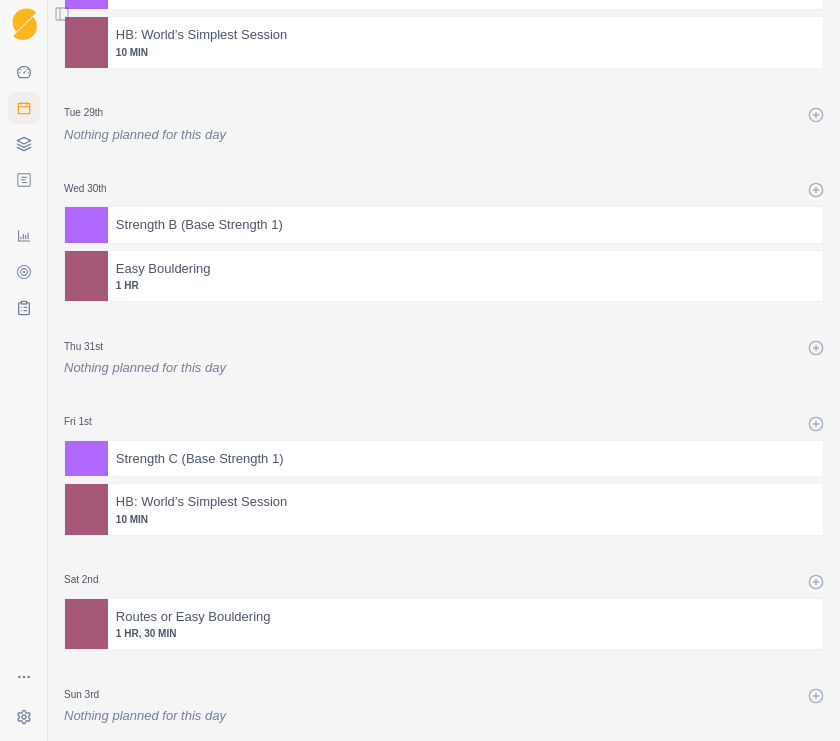 scroll, scrollTop: 305, scrollLeft: 0, axis: vertical 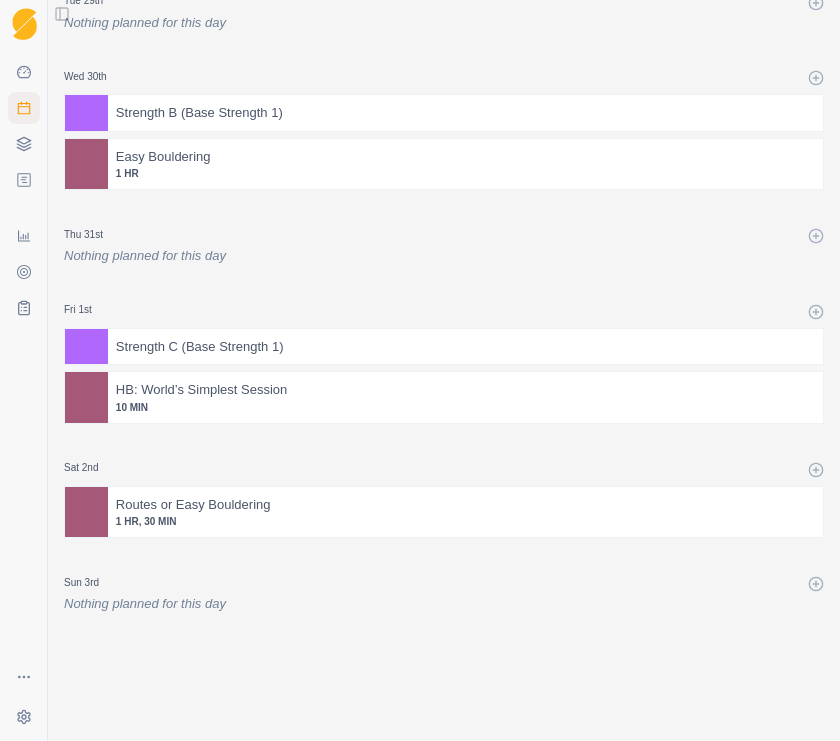 click on "10 MIN" at bounding box center [465, 407] 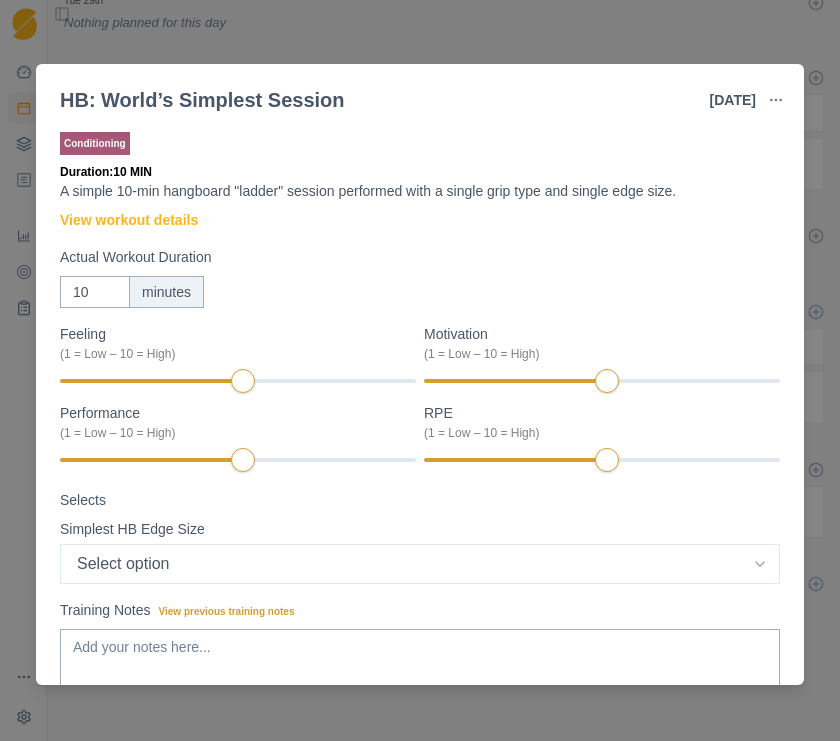click on "HB: World’s Simplest Session [DATE] Link To Goal View Workout Metrics Edit Original Workout Reschedule Workout Remove From Schedule Conditioning Duration:  10 MIN A simple 10-min hangboard "ladder" session performed with a single grip type and single edge size. View workout details Actual Workout Duration 10 minutes Feeling (1 = Low – 10 = High) Motivation (1 = Low – 10 = High) Performance (1 = Low – 10 = High) RPE (1 = Low – 10 = High) Selects Simplest HB Edge Size Select option Bar HB Jug 30mm 25mm 20mm 15mm 10mm Training Notes View previous training notes Mark as Incomplete Complete Workout" at bounding box center [420, 370] 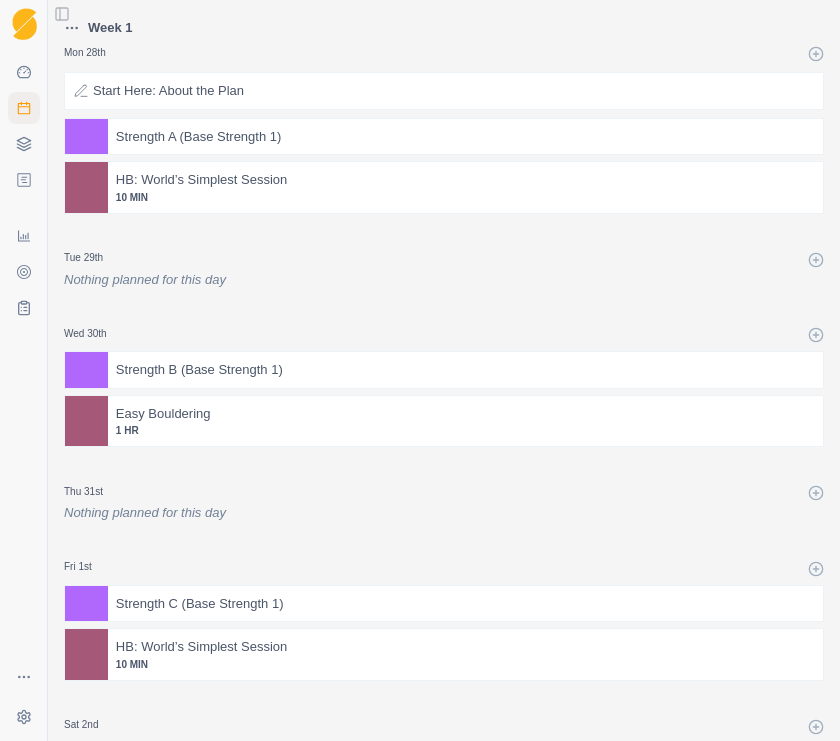 scroll, scrollTop: 0, scrollLeft: 0, axis: both 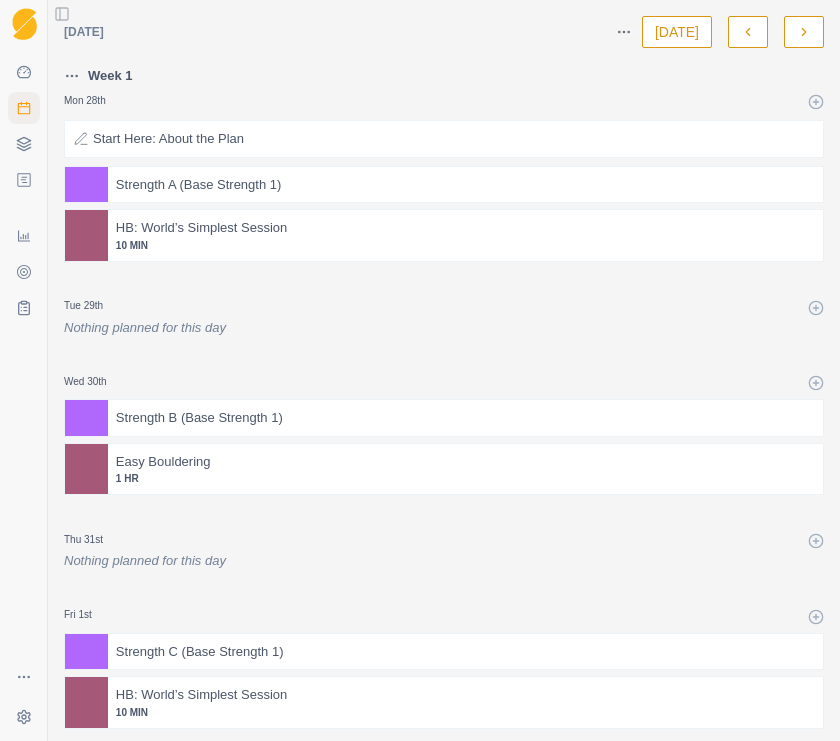 click on "10 MIN" at bounding box center [465, 245] 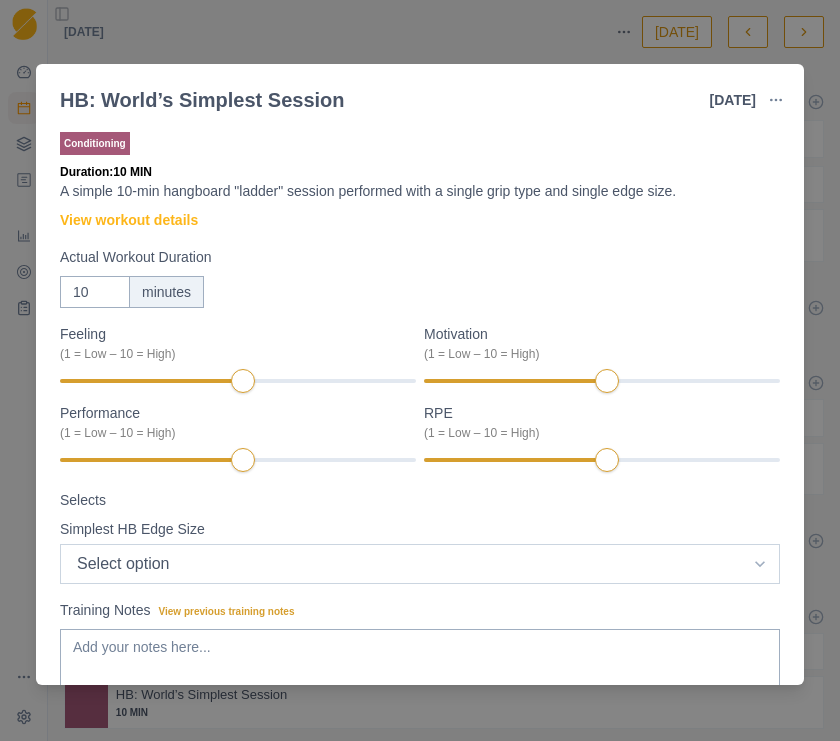 click on "Select option Bar HB Jug 30mm 25mm 20mm 15mm 10mm" at bounding box center (420, 564) 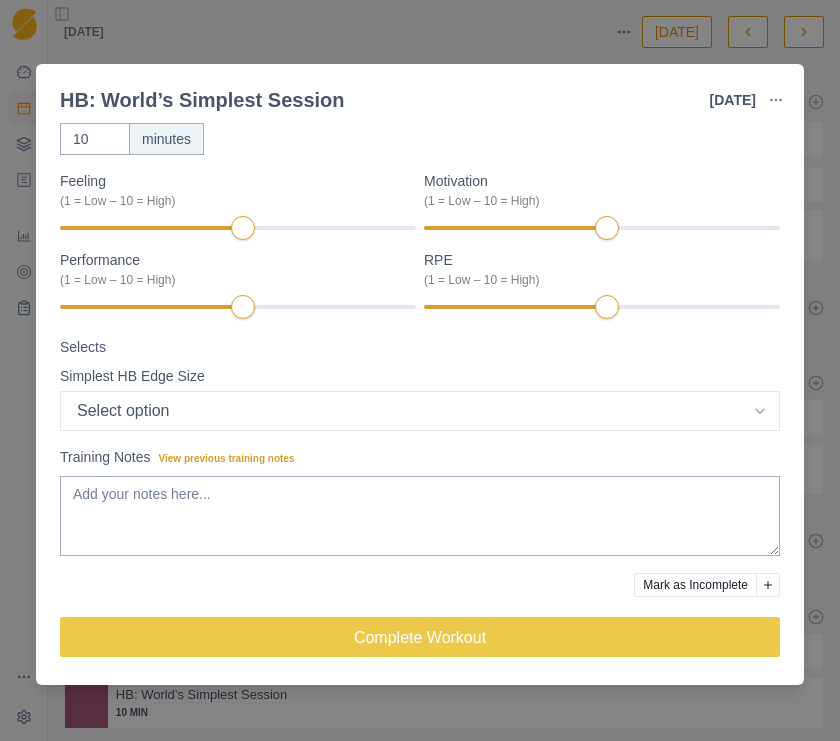 scroll, scrollTop: 0, scrollLeft: 0, axis: both 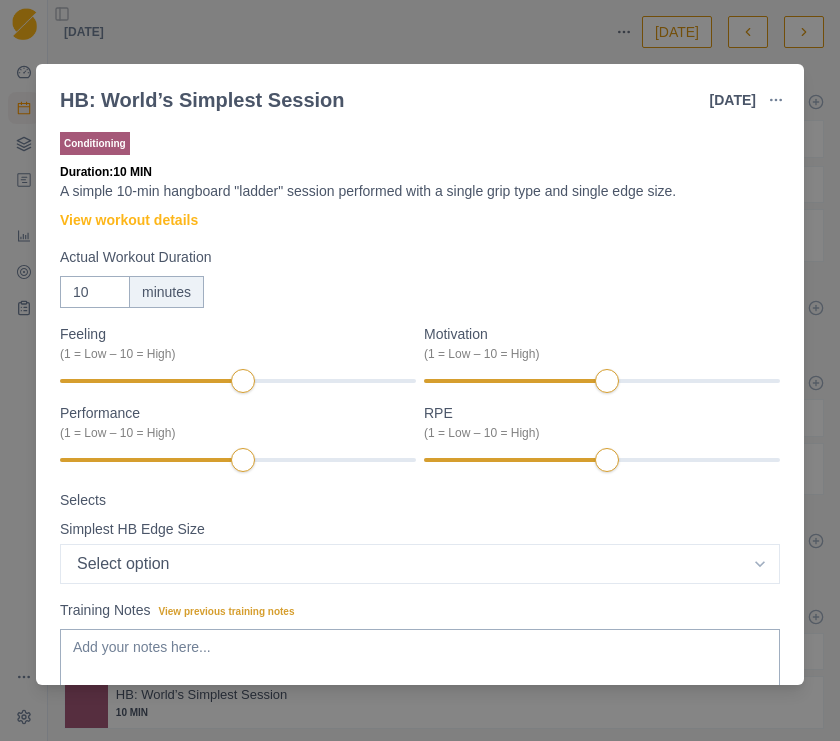 click on "HB: World’s Simplest Session [DATE] Link To Goal View Workout Metrics Edit Original Workout Reschedule Workout Remove From Schedule Conditioning Duration:  10 MIN A simple 10-min hangboard "ladder" session performed with a single grip type and single edge size. View workout details Actual Workout Duration 10 minutes Feeling (1 = Low – 10 = High) Motivation (1 = Low – 10 = High) Performance (1 = Low – 10 = High) RPE (1 = Low – 10 = High) Selects Simplest HB Edge Size Select option Bar HB Jug 30mm 25mm 20mm 15mm 10mm Training Notes View previous training notes Mark as Incomplete Complete Workout" at bounding box center [420, 370] 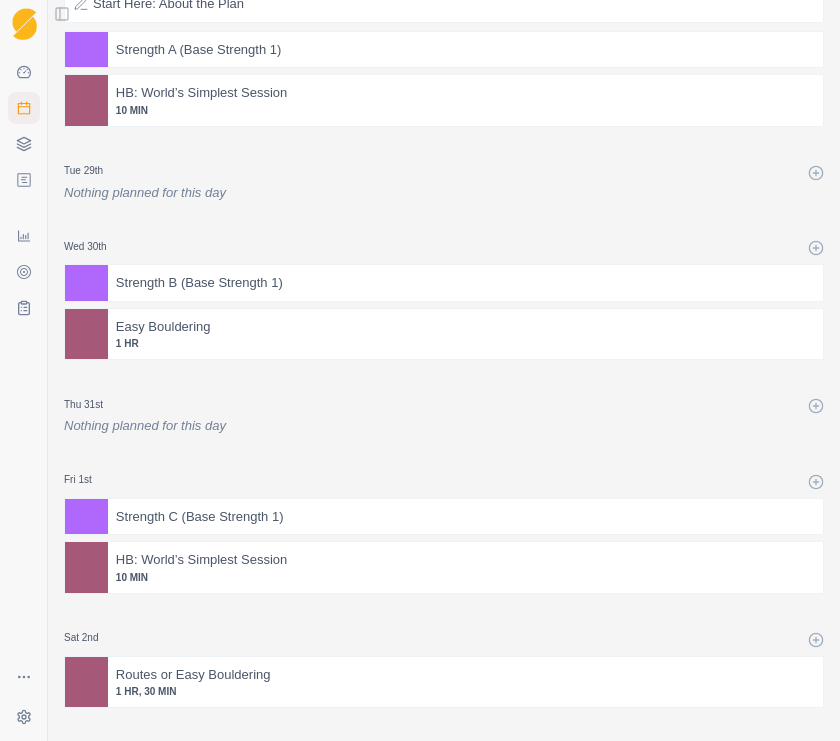 scroll, scrollTop: 305, scrollLeft: 0, axis: vertical 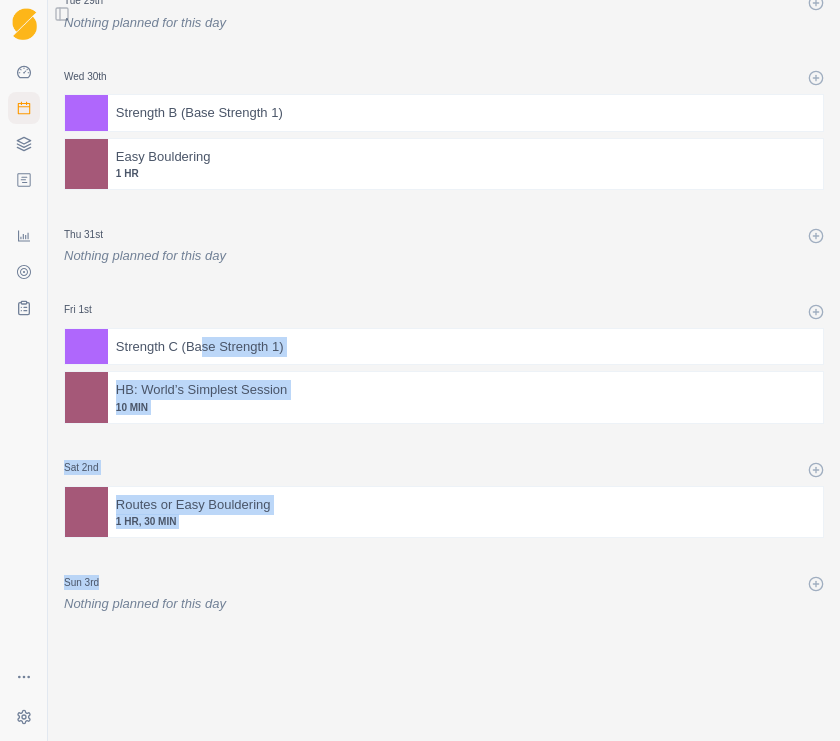 drag, startPoint x: 205, startPoint y: 354, endPoint x: 142, endPoint y: 588, distance: 242.33241 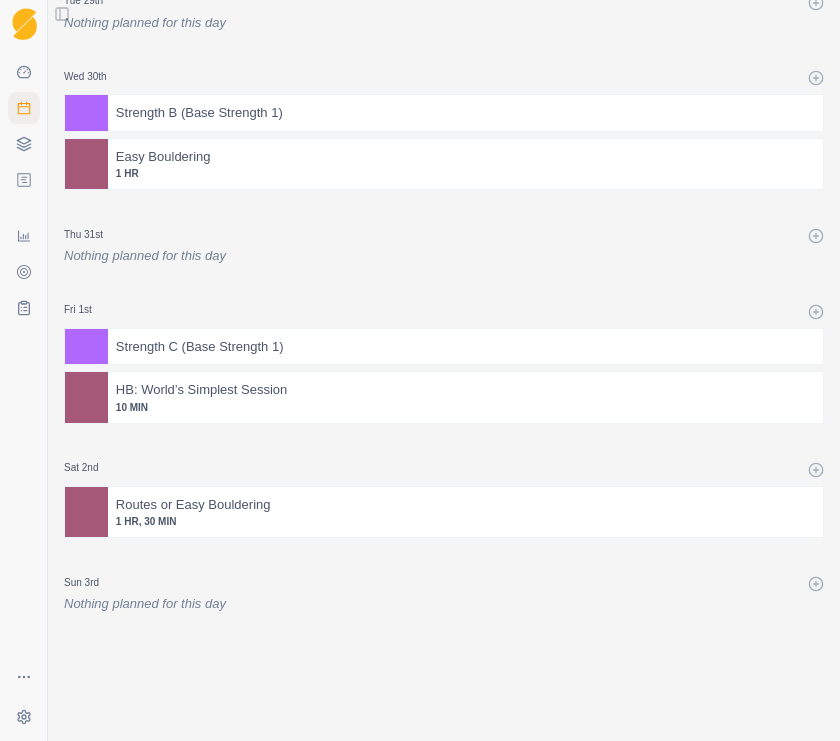 click on "Fri 1st Strength C (Base Strength 1) HB: World’s Simplest Session 10 MIN" at bounding box center [444, 349] 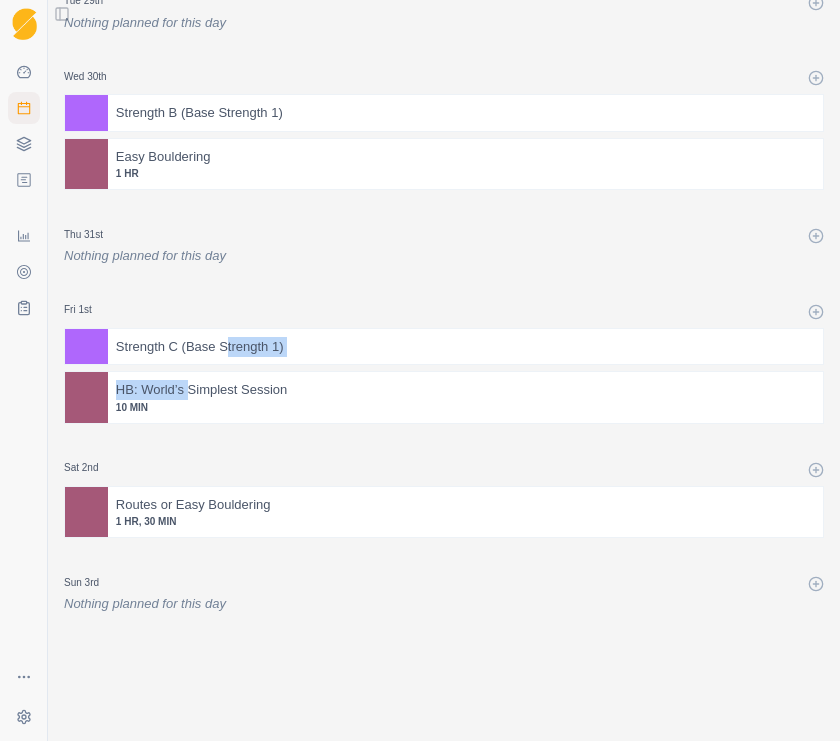 drag, startPoint x: 230, startPoint y: 347, endPoint x: 186, endPoint y: 364, distance: 47.169907 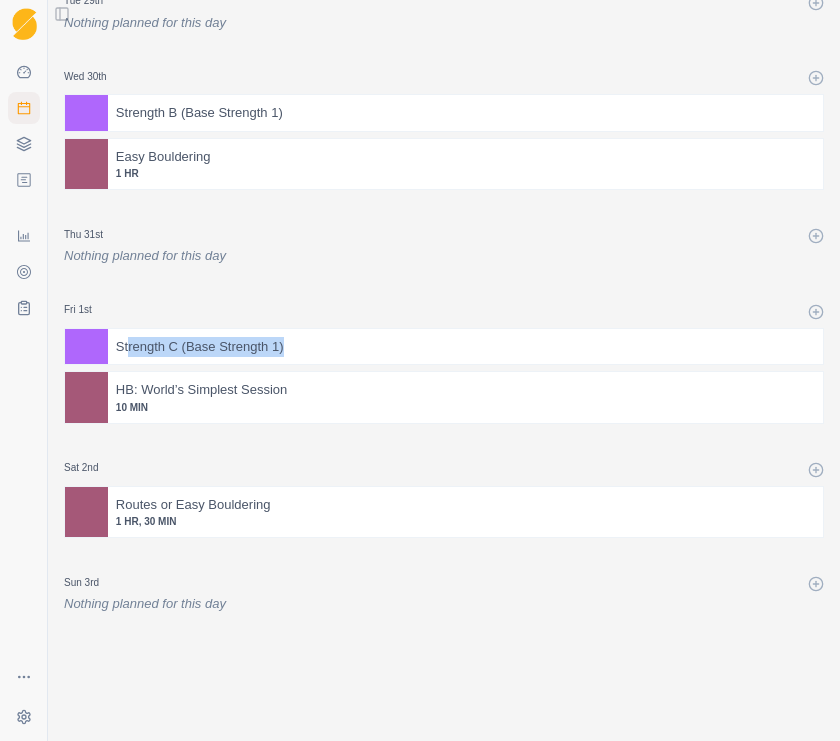 drag, startPoint x: 130, startPoint y: 350, endPoint x: 75, endPoint y: 366, distance: 57.280014 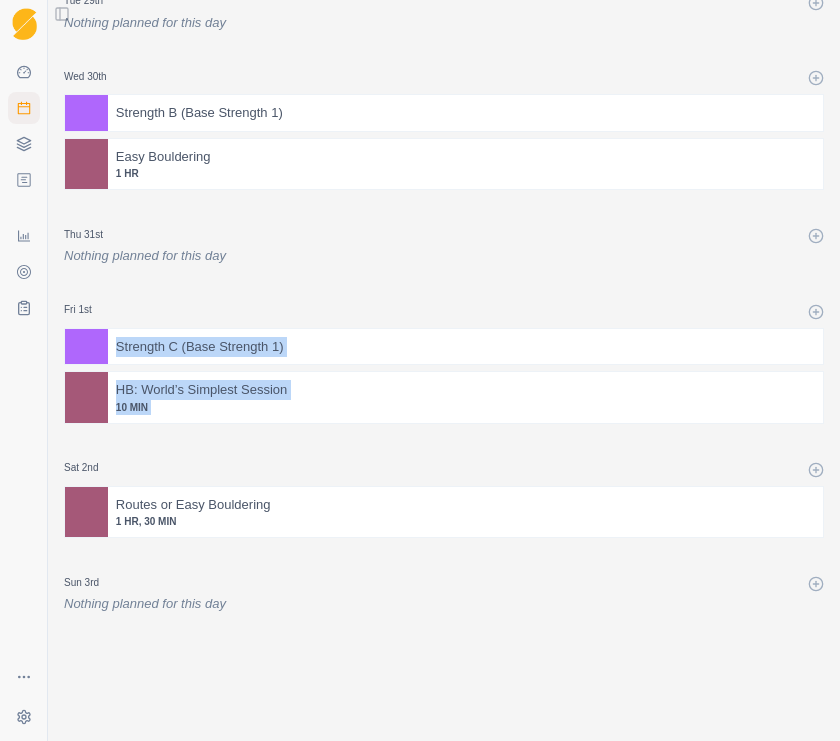 drag, startPoint x: 85, startPoint y: 349, endPoint x: 79, endPoint y: 457, distance: 108.16654 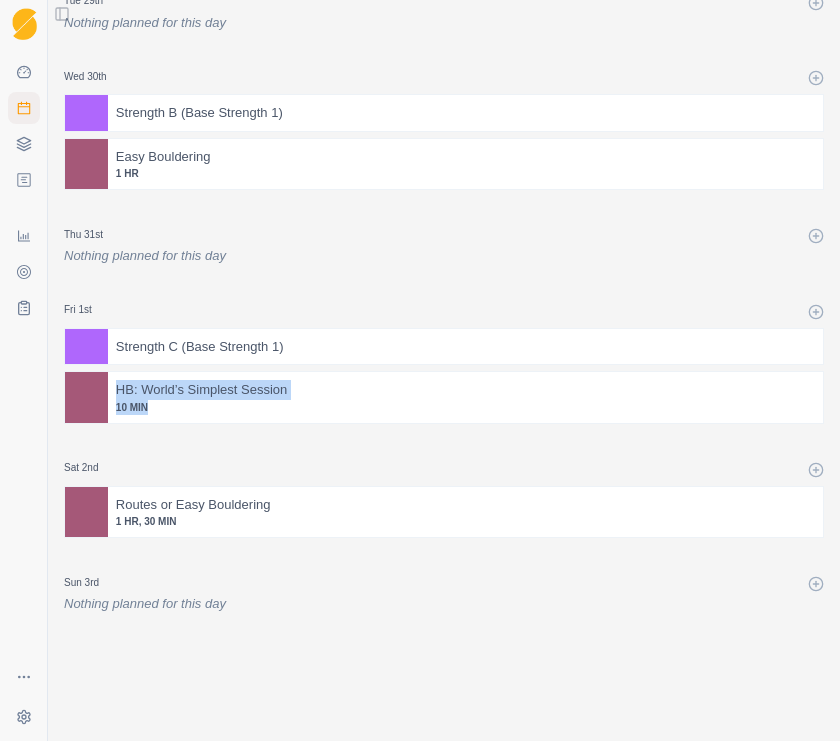 drag, startPoint x: 813, startPoint y: 348, endPoint x: 796, endPoint y: 406, distance: 60.440052 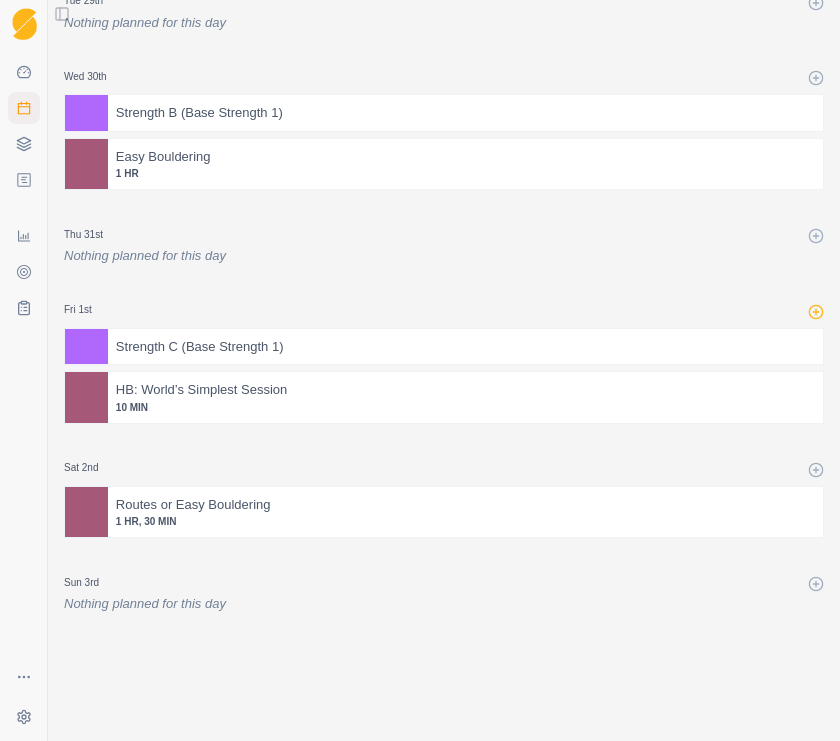click 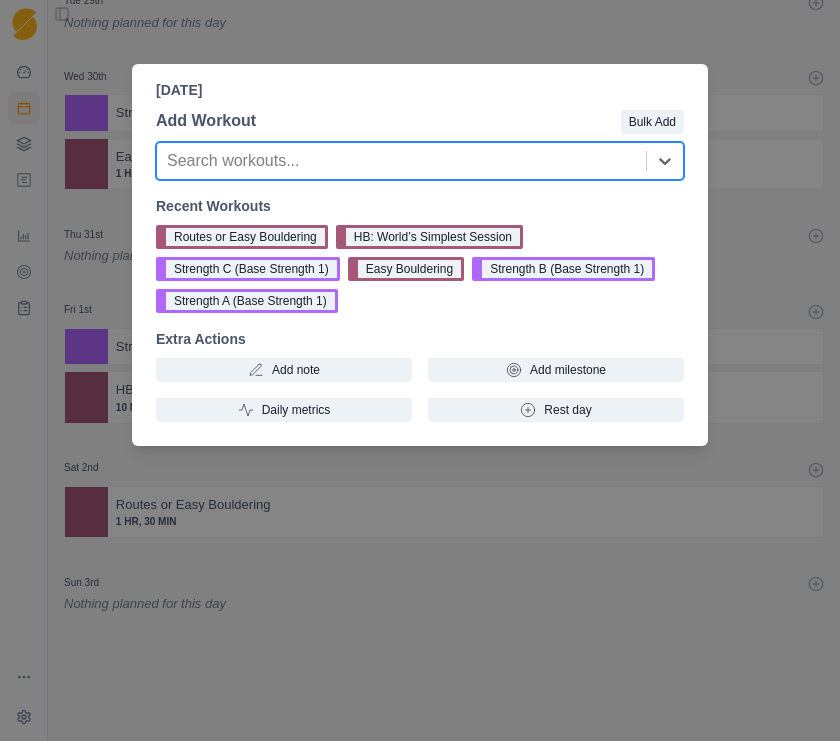 click on "[DATE] Add Workout Bulk Add option , selected. Select is focused ,type to refine list, press Down to open the menu,  Search workouts... Recent Workouts Routes or Easy Bouldering HB: World’s Simplest Session Strength C (Base Strength 1) Easy Bouldering Strength B (Base Strength 1) Strength A (Base Strength 1) Extra Actions Add note Add milestone Daily metrics Rest day" at bounding box center [420, 370] 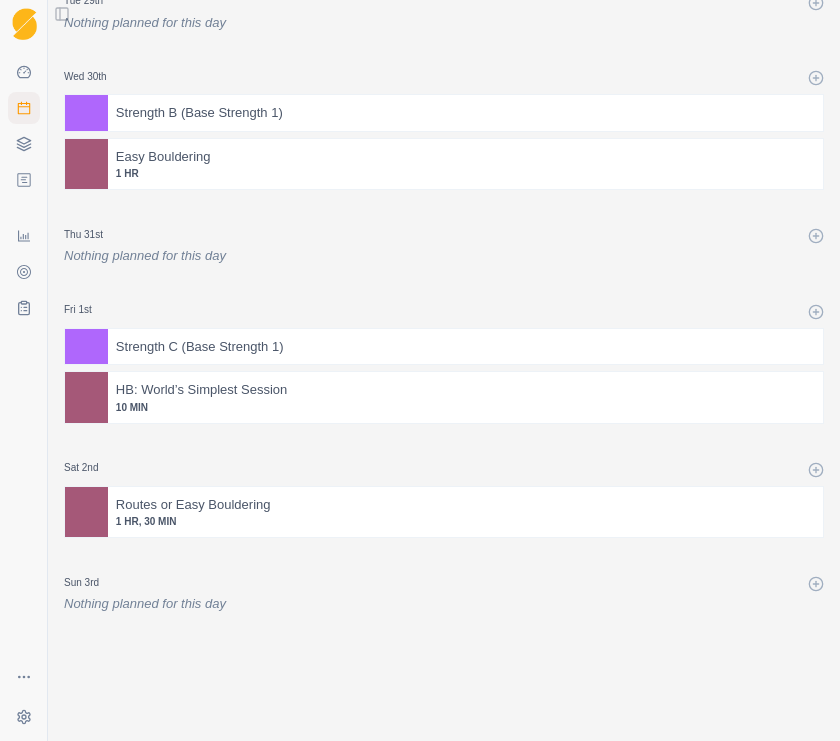 click at bounding box center [550, 347] 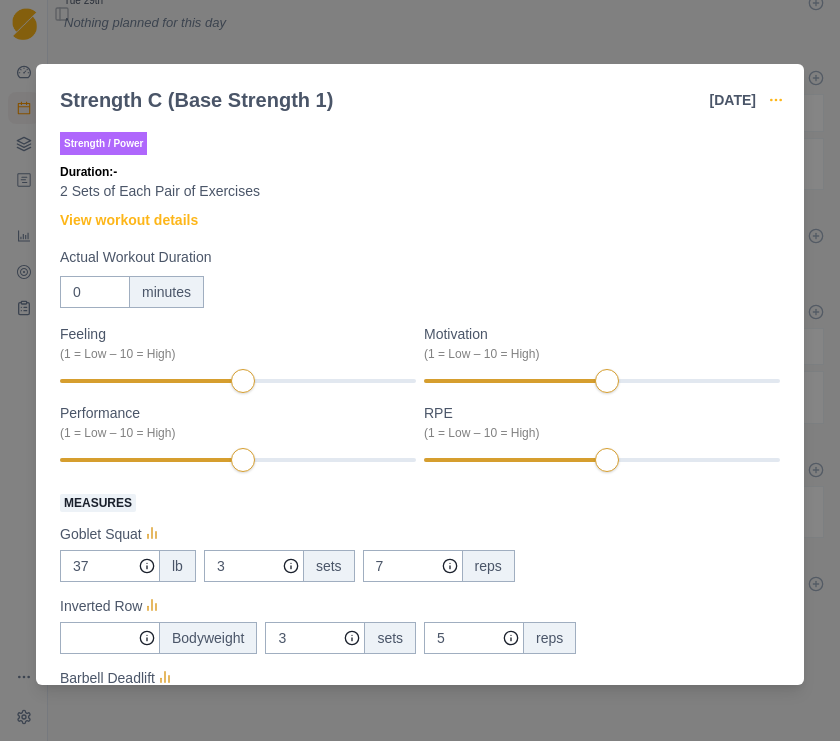 click 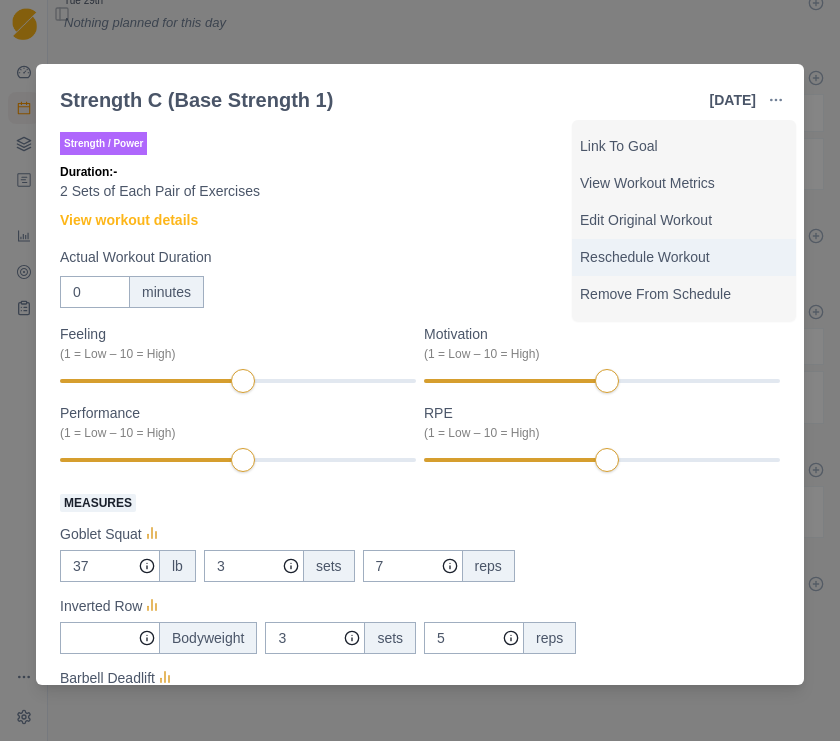 click on "Reschedule Workout" at bounding box center (684, 257) 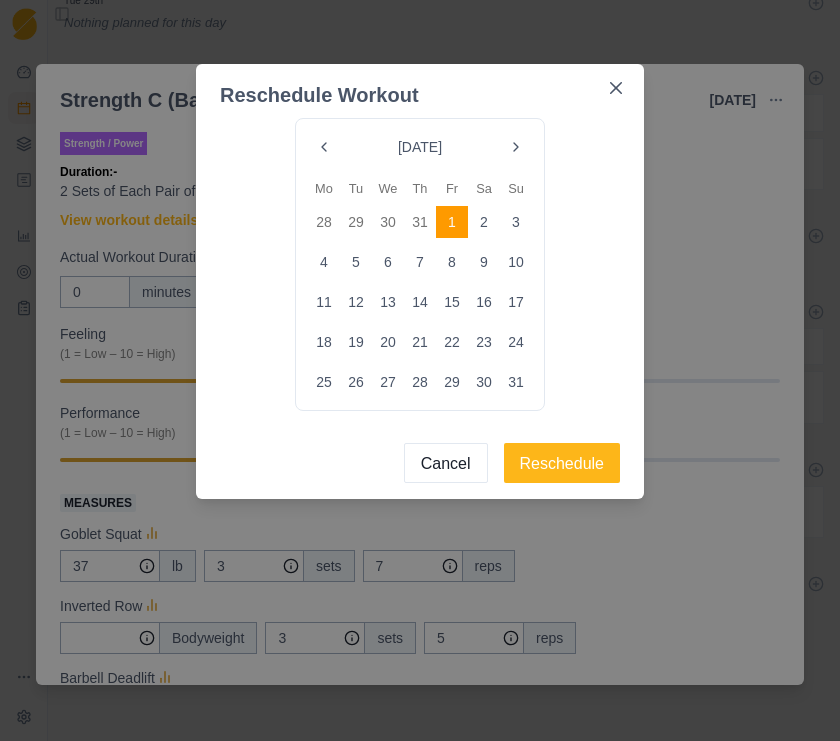 click on "3" at bounding box center (516, 222) 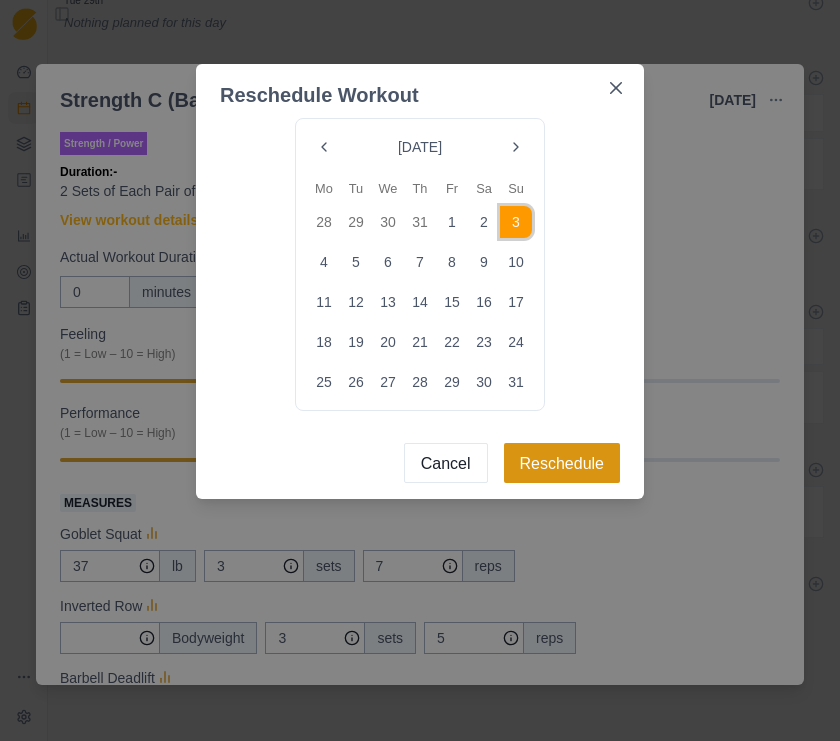 click on "Reschedule" at bounding box center (562, 463) 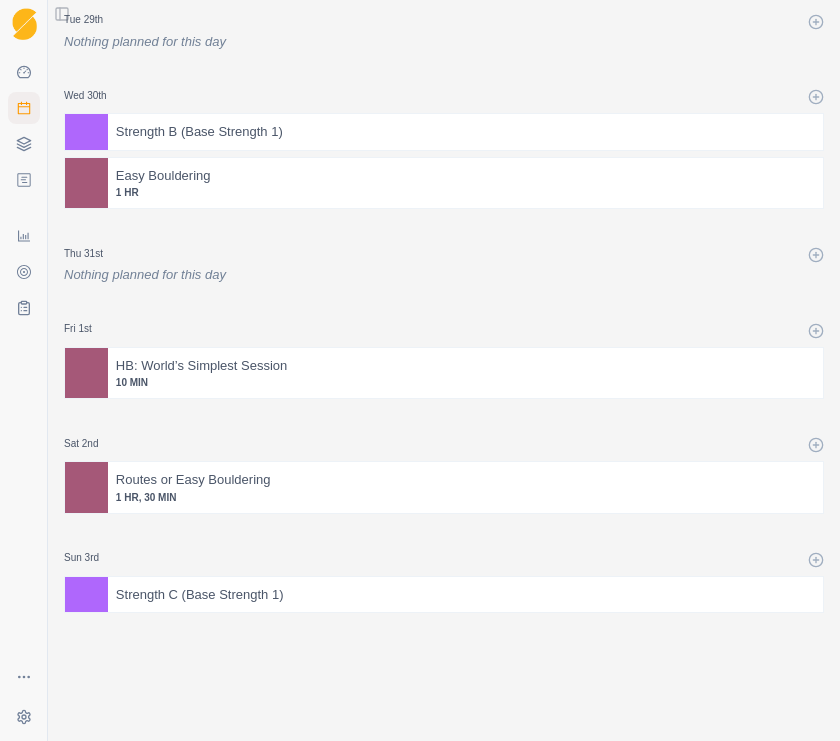 scroll, scrollTop: 286, scrollLeft: 0, axis: vertical 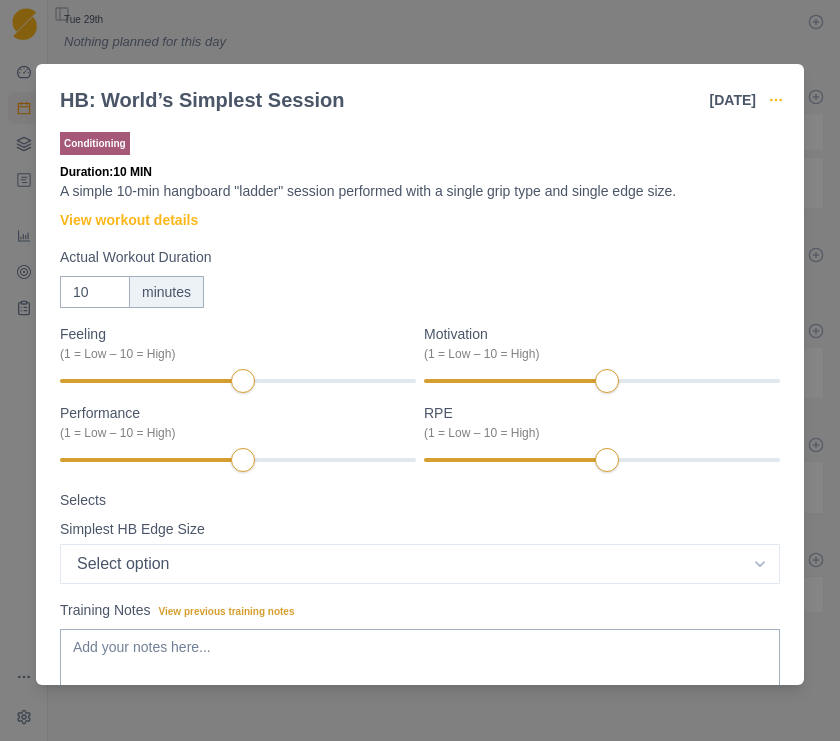 click 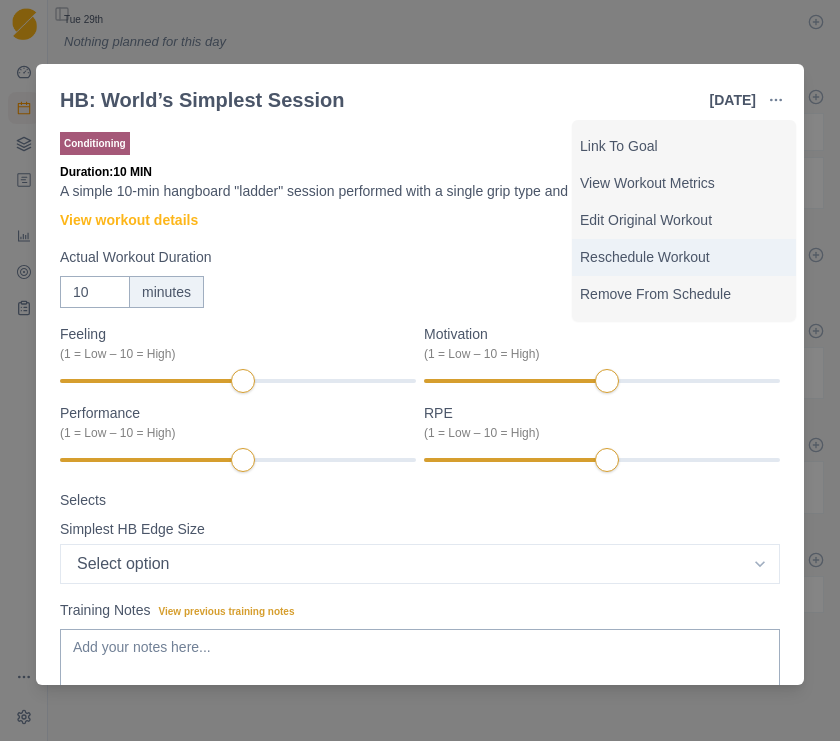 click on "Reschedule Workout" at bounding box center (684, 257) 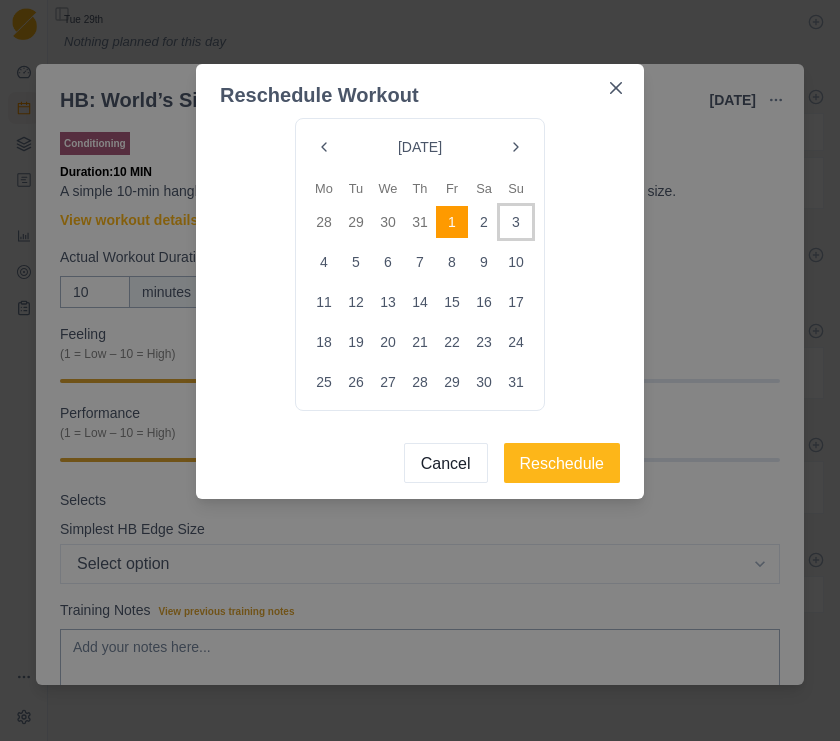 click on "3" at bounding box center [516, 222] 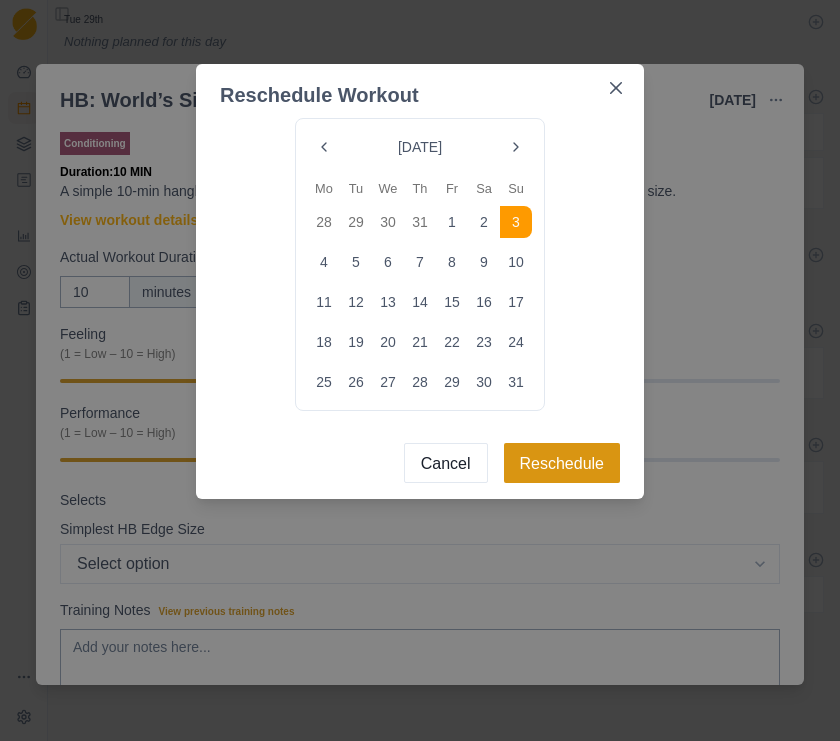 click on "Reschedule" at bounding box center [562, 463] 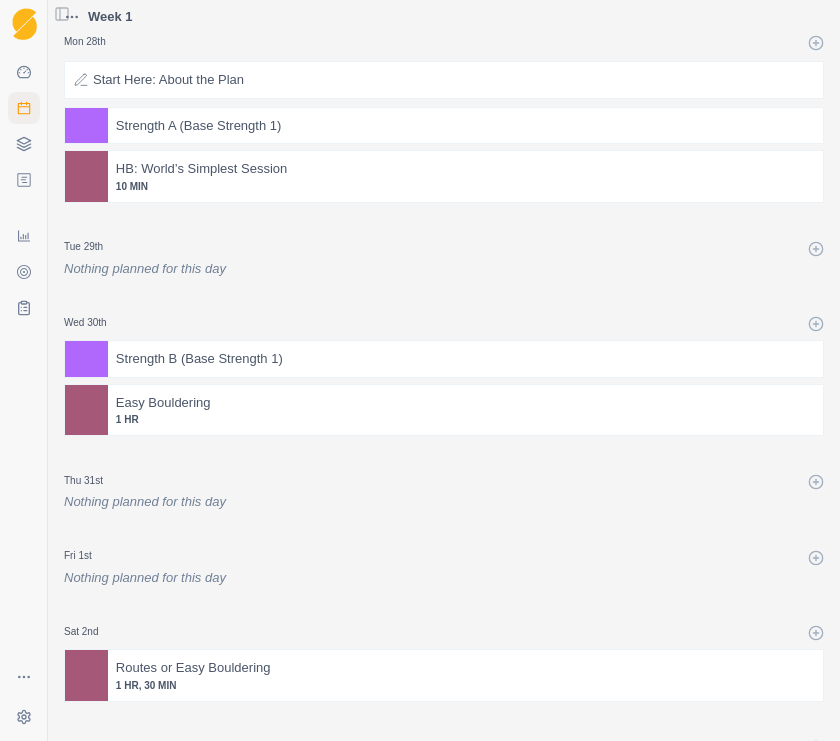 scroll, scrollTop: 0, scrollLeft: 0, axis: both 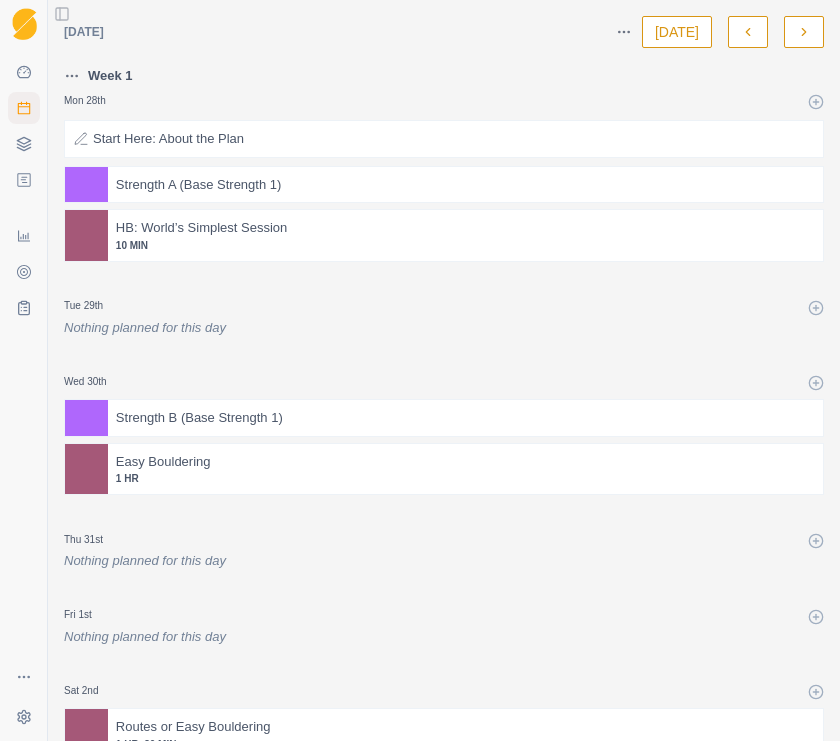 click 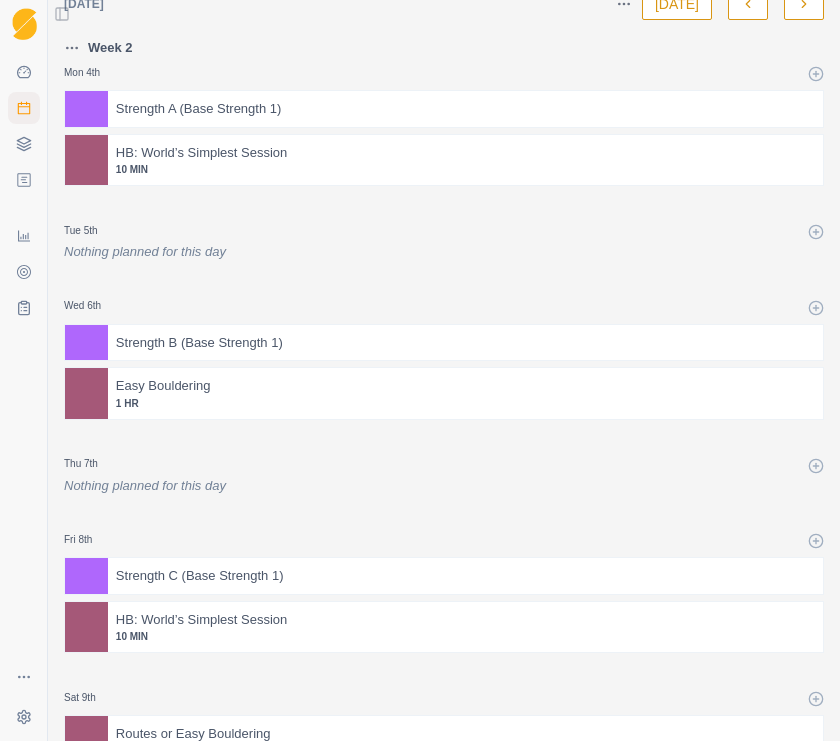 scroll, scrollTop: 0, scrollLeft: 0, axis: both 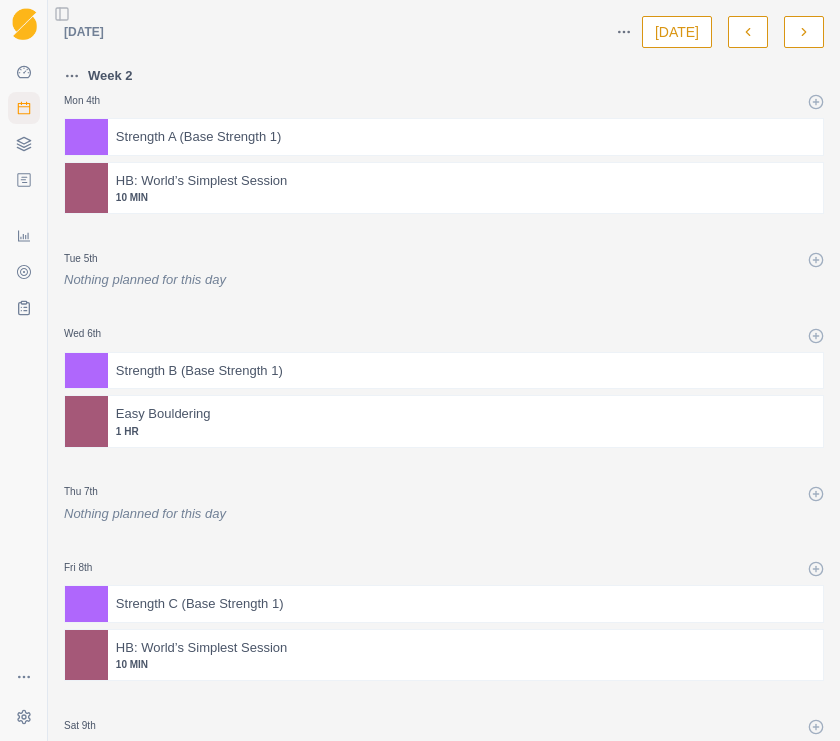 click at bounding box center [24, 24] 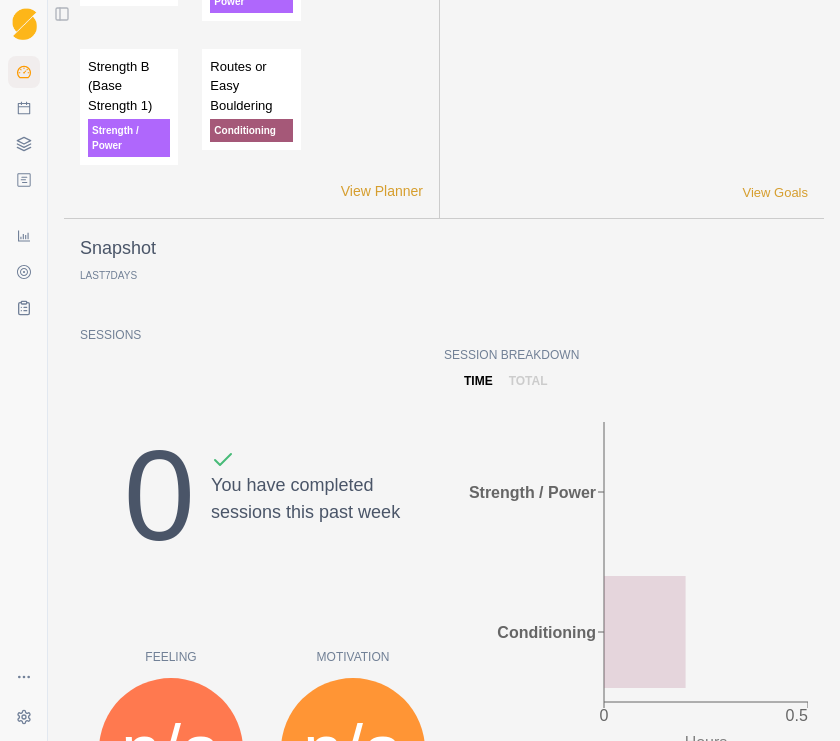 scroll, scrollTop: 0, scrollLeft: 0, axis: both 